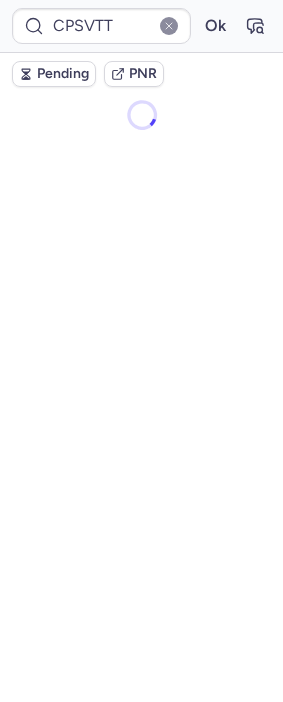 scroll, scrollTop: 0, scrollLeft: 0, axis: both 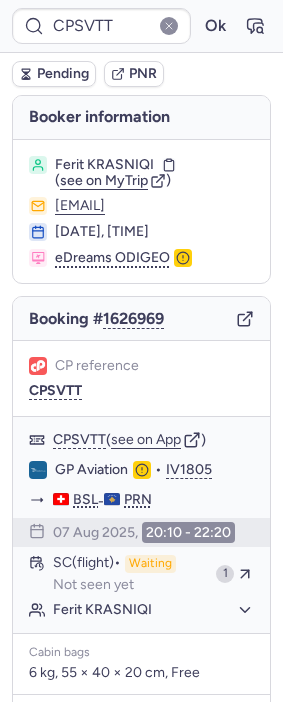 type on "CPDSDA" 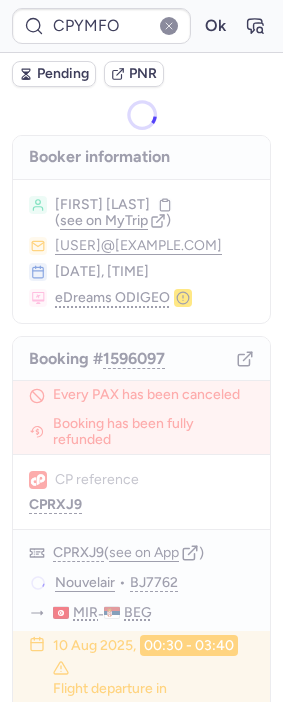 type on "CPRXJ9" 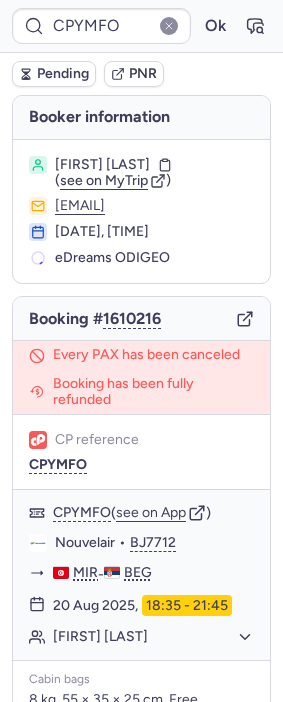 type on "[NUMBER]" 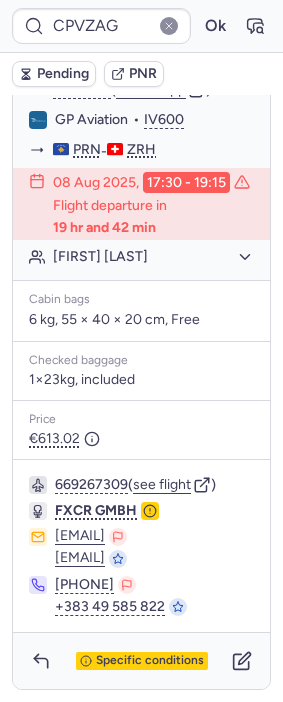scroll, scrollTop: 393, scrollLeft: 0, axis: vertical 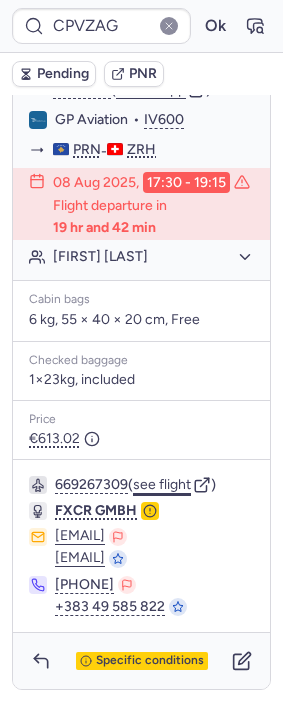 click on "see flight" 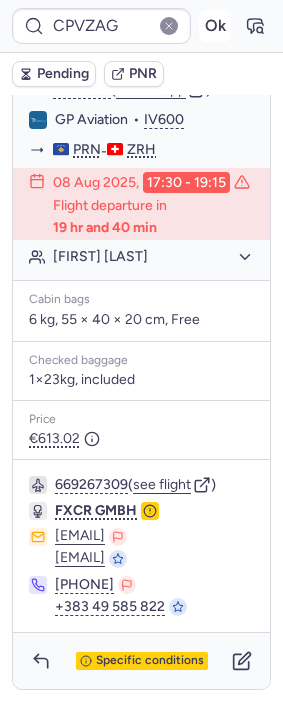 click on "Ok" at bounding box center (215, 26) 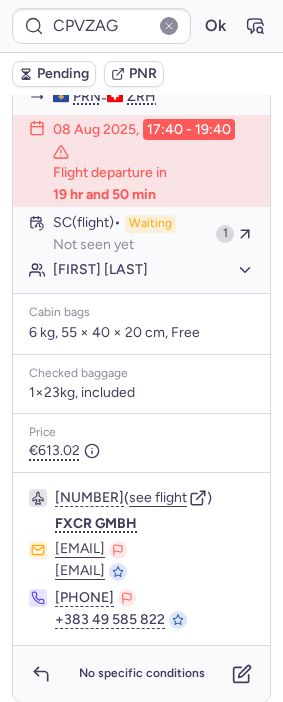 scroll, scrollTop: 393, scrollLeft: 0, axis: vertical 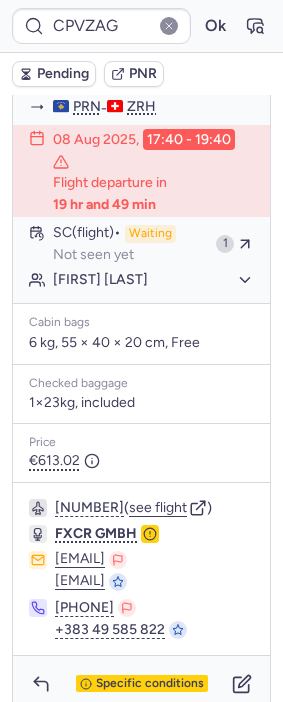 type on "CPBROT" 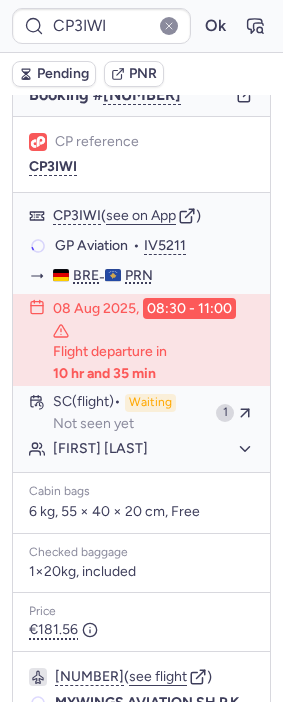 scroll, scrollTop: 222, scrollLeft: 0, axis: vertical 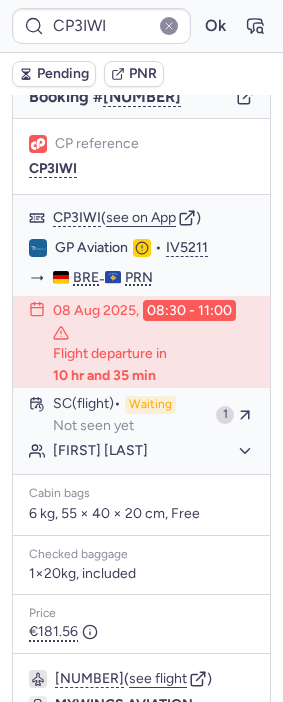 type on "F6CE4P" 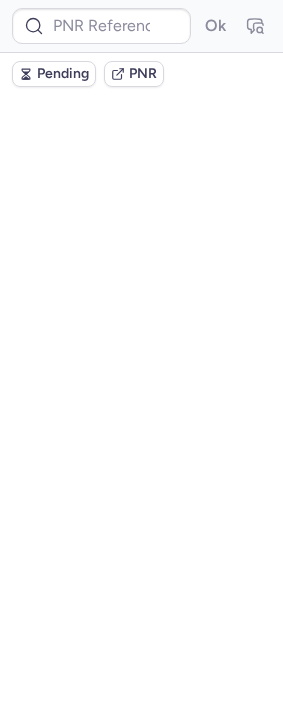 scroll, scrollTop: 0, scrollLeft: 0, axis: both 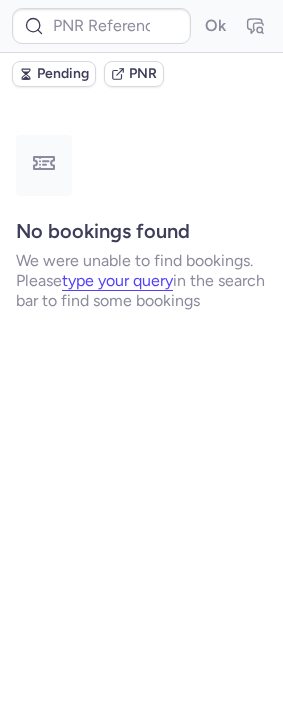 type on "CPGUD9" 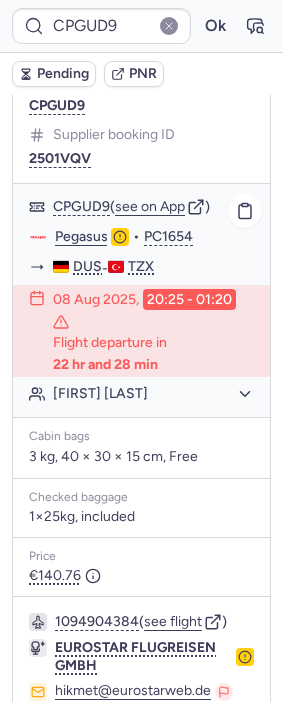 scroll, scrollTop: 111, scrollLeft: 0, axis: vertical 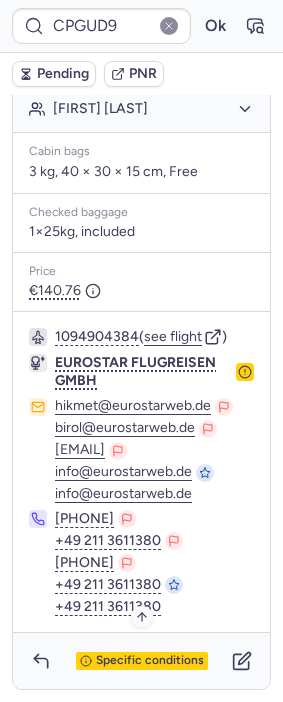 click on "Specific conditions" at bounding box center [150, 661] 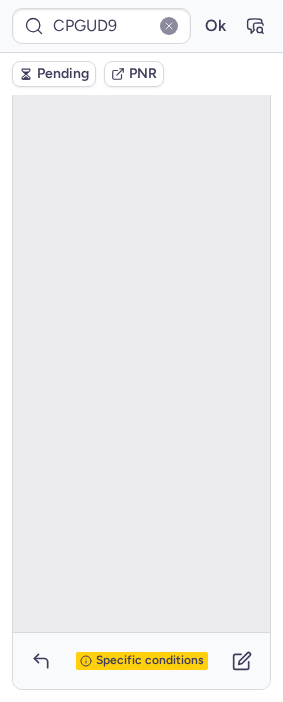 scroll, scrollTop: 110, scrollLeft: 0, axis: vertical 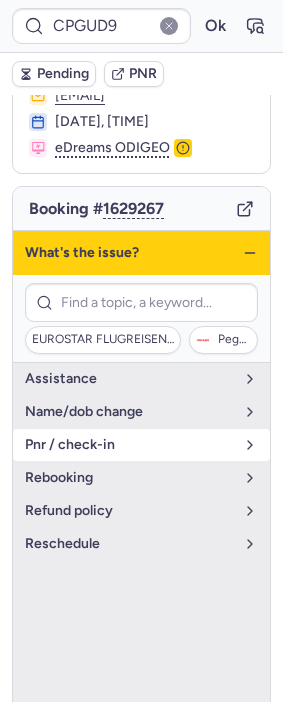 click on "pnr / check-in" at bounding box center [129, 445] 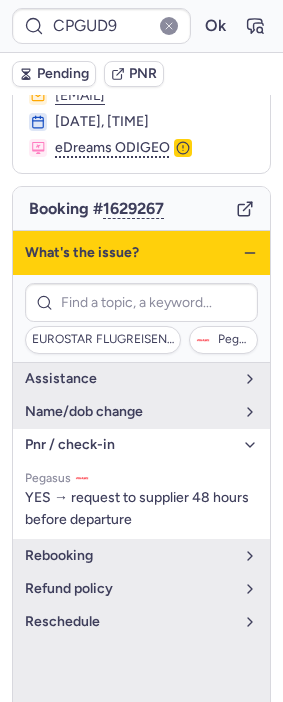 click 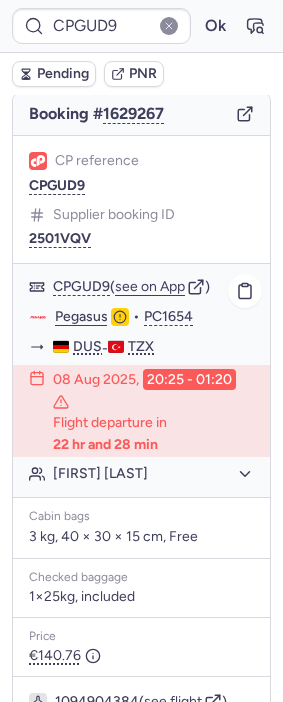 scroll, scrollTop: 221, scrollLeft: 0, axis: vertical 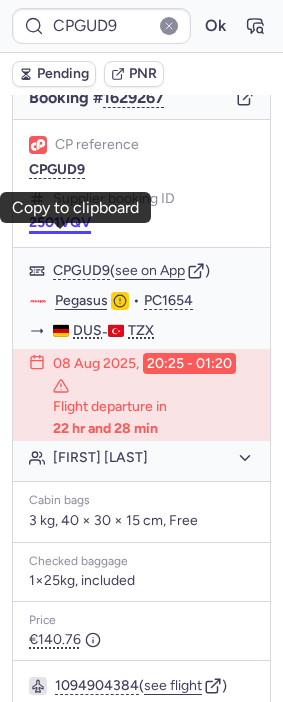 click on "2501VQV" at bounding box center [60, 223] 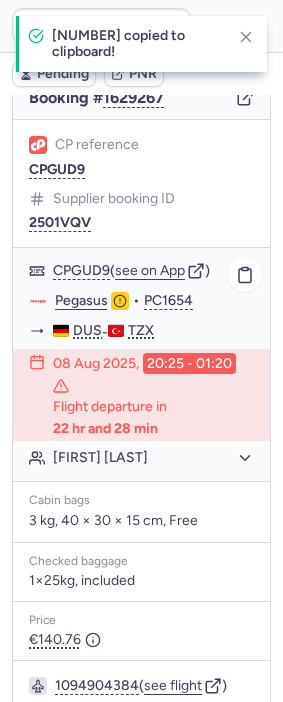 click on "Pegasus" 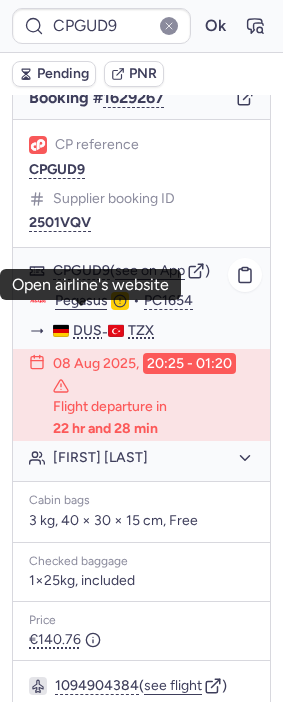 click on "Ahmet SAGLAM" 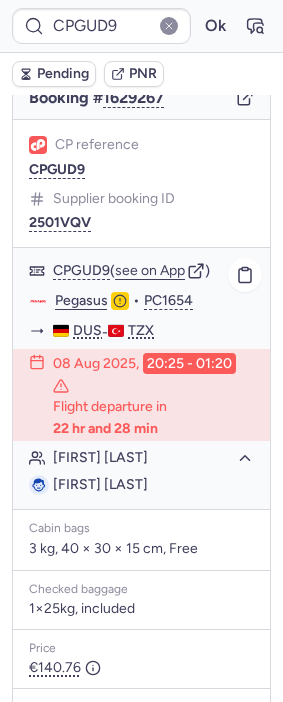 click on "Ahmet SAGLAM" at bounding box center [100, 484] 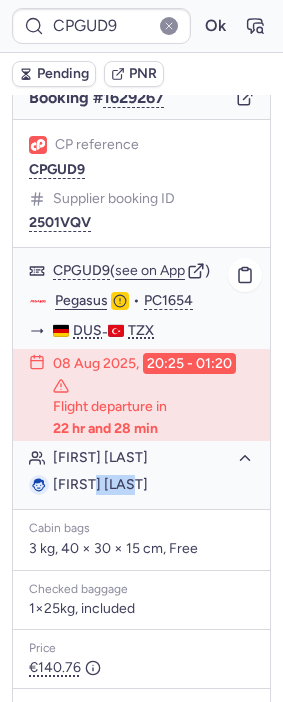 click on "Ahmet SAGLAM" at bounding box center [100, 484] 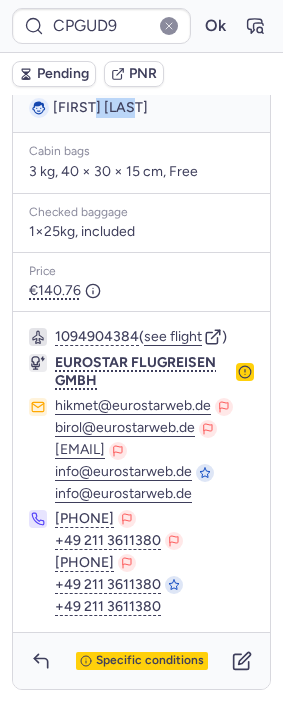 scroll, scrollTop: 610, scrollLeft: 0, axis: vertical 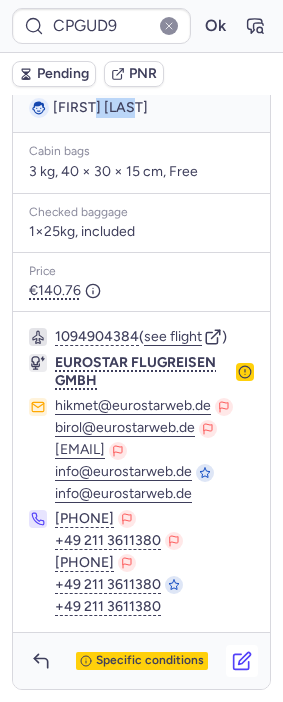 click at bounding box center [242, 661] 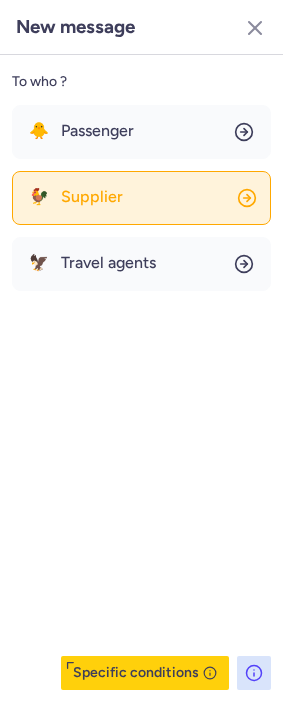 click on "🐓 Supplier" 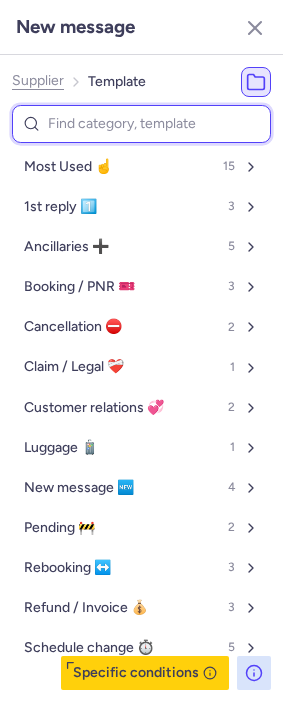 click at bounding box center [141, 124] 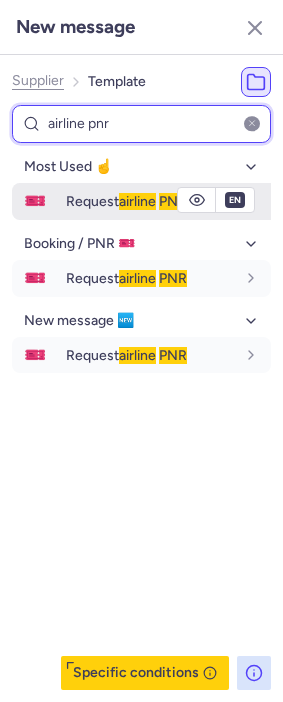 type on "airline pnr" 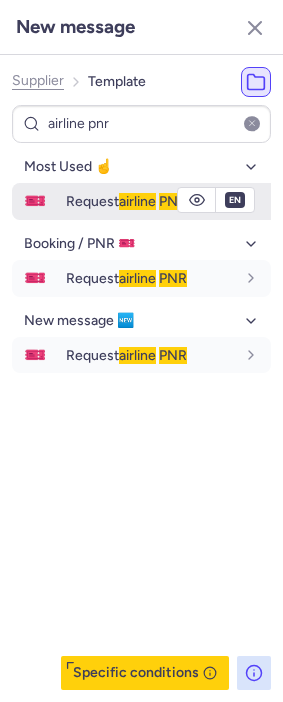 click on "Request  airline   PNR" at bounding box center [126, 201] 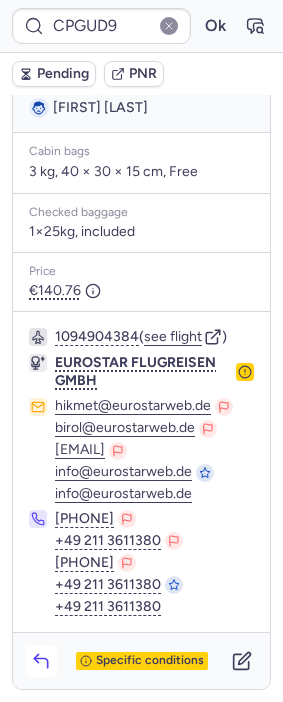 click 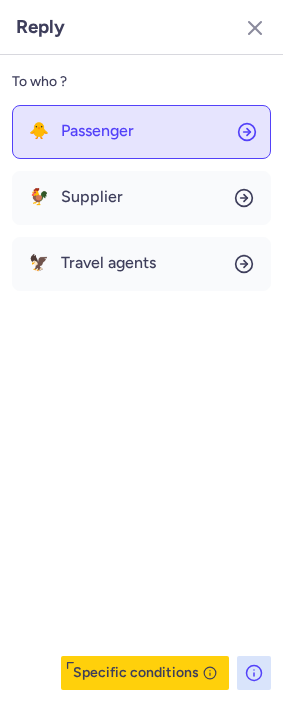 click on "🐥 Passenger" 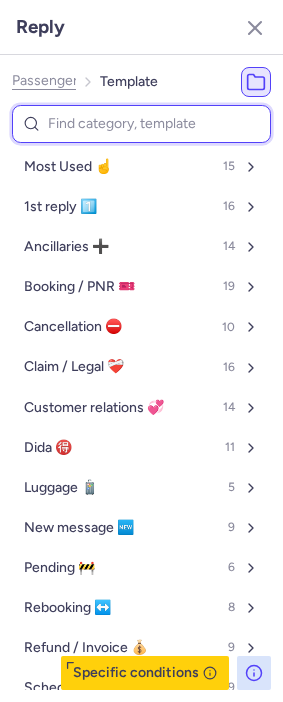 click at bounding box center [141, 124] 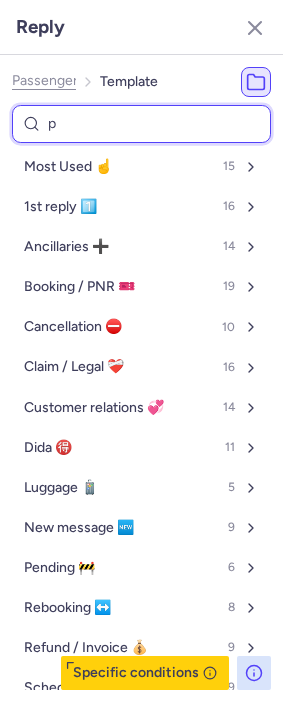 type on "pe" 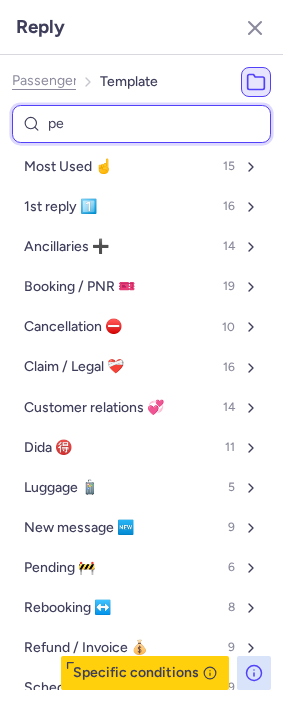 select on "en" 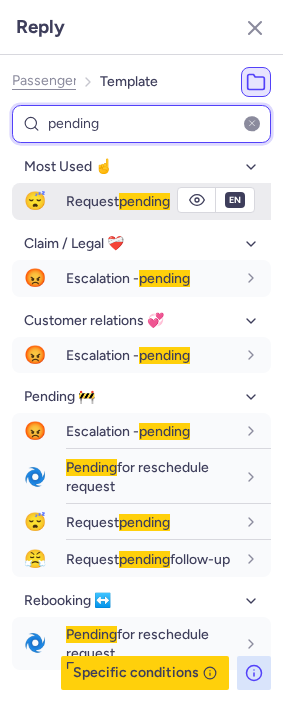 type on "pending" 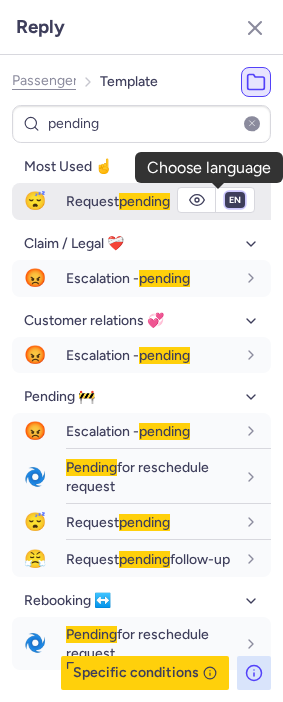 click on "fr en de nl pt es it ru" at bounding box center (235, 200) 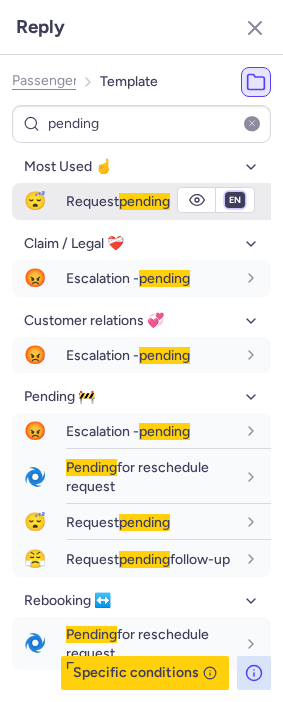 select on "de" 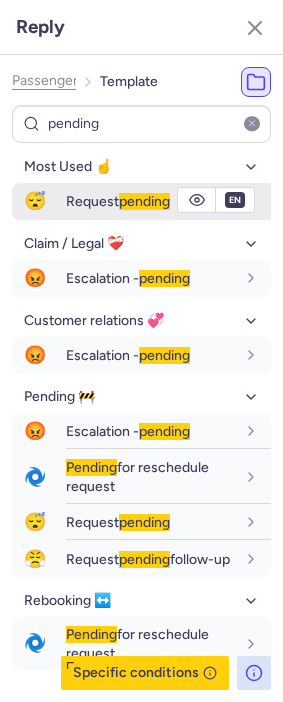 click on "fr en de nl pt es it ru" at bounding box center (235, 200) 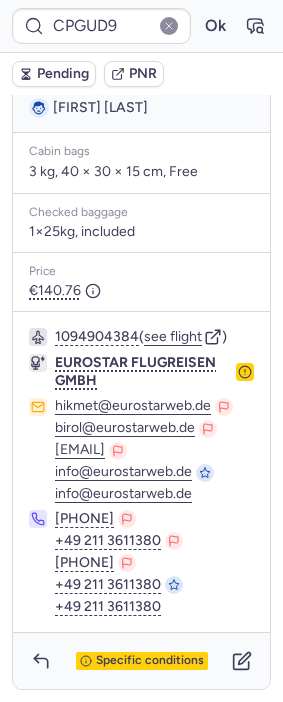 click on "Pending" at bounding box center [63, 74] 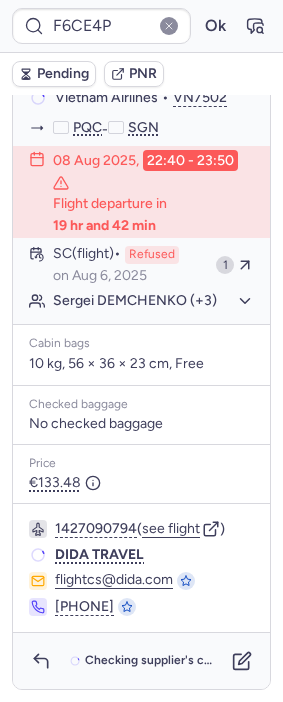 scroll, scrollTop: 522, scrollLeft: 0, axis: vertical 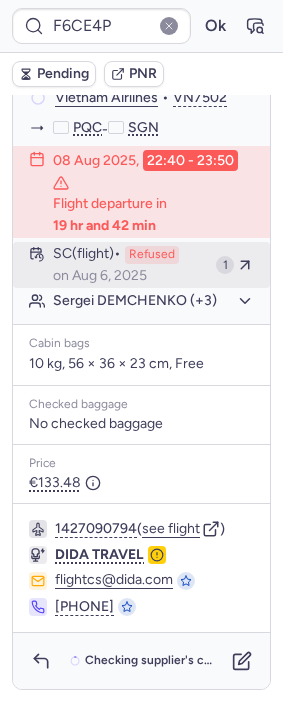 click on "Refused" at bounding box center (152, 255) 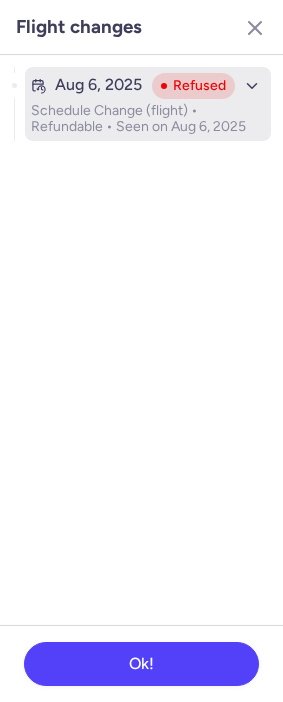 click on "Aug 6, 2025 Refused" at bounding box center [148, 86] 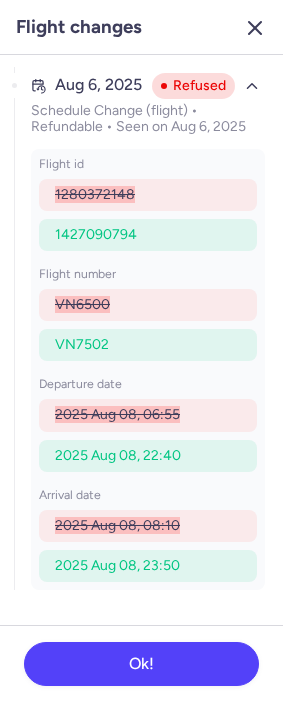 click 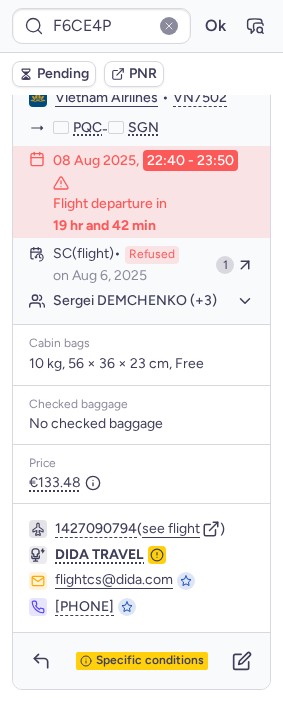 click on "Sergei DEMCHENKO (+3)" 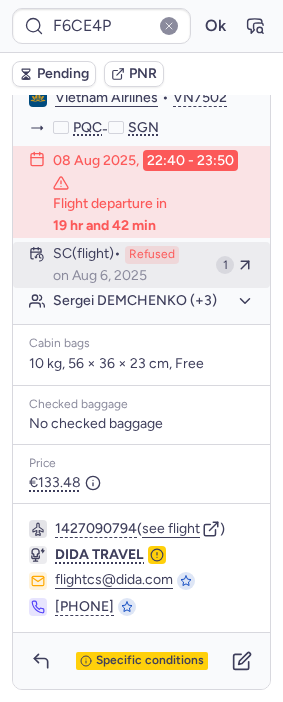 click on "on Aug 6, 2025" at bounding box center (100, 276) 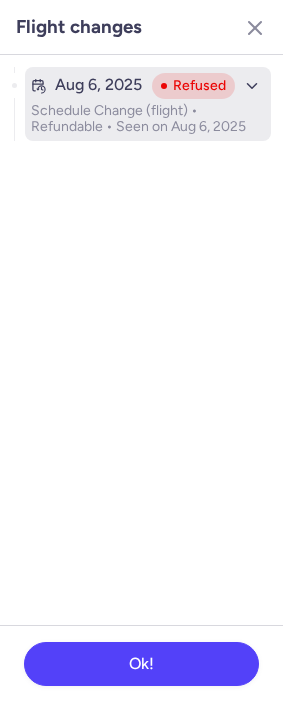 click on "Aug 6, 2025 Refused Schedule Change (flight) • Refundable • Seen on Aug 6, 2025" at bounding box center (148, 104) 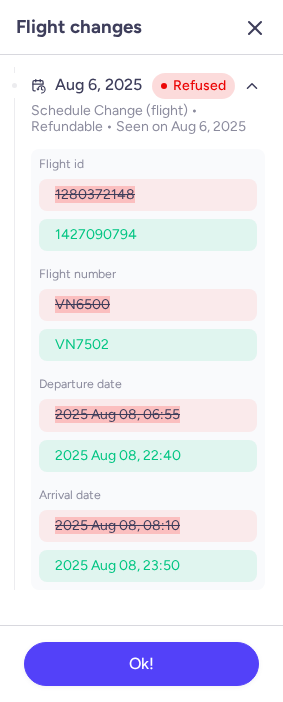 click 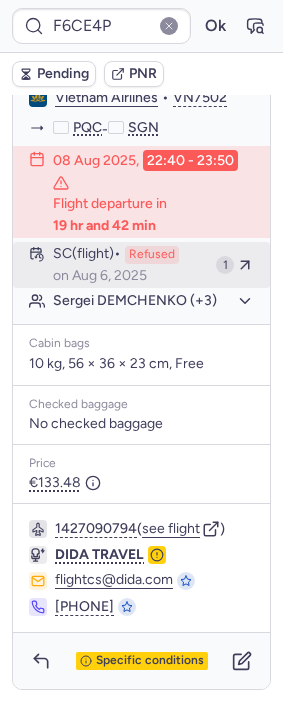 click on "SC   (flight)  Refused  on Aug 6, 2025" at bounding box center (130, 265) 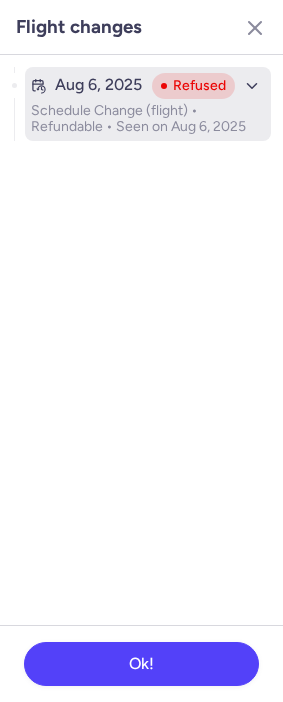click on "Schedule Change (flight) • Refundable • Seen on Aug 6, 2025" at bounding box center (148, 119) 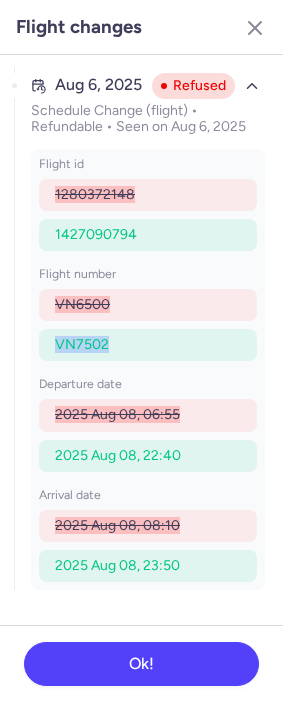 drag, startPoint x: 55, startPoint y: 346, endPoint x: 131, endPoint y: 347, distance: 76.00658 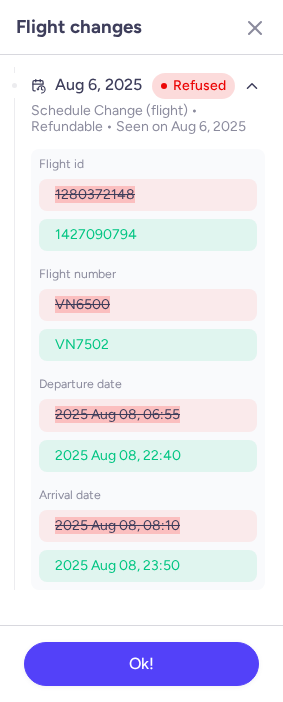 click on "2025 Aug 08, 06:55" at bounding box center (117, 414) 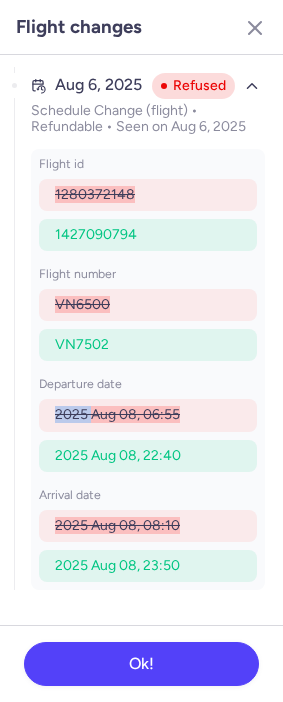 click on "2025 Aug 08, 06:55" at bounding box center [117, 414] 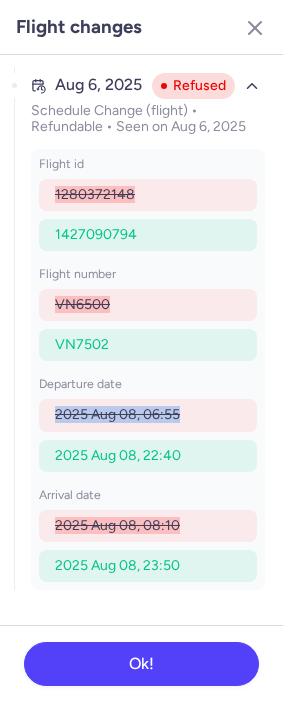 click on "2025 Aug 08, 06:55" at bounding box center (117, 414) 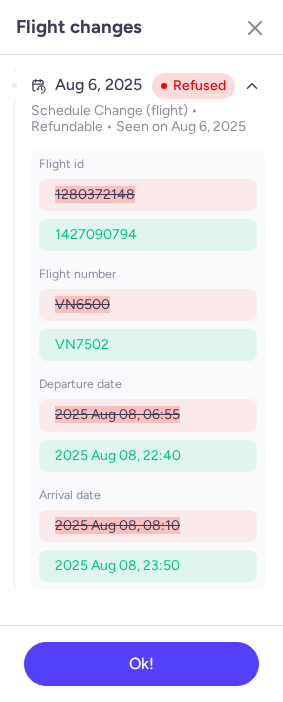 click on "2025 Aug 08, 22:40" at bounding box center [118, 455] 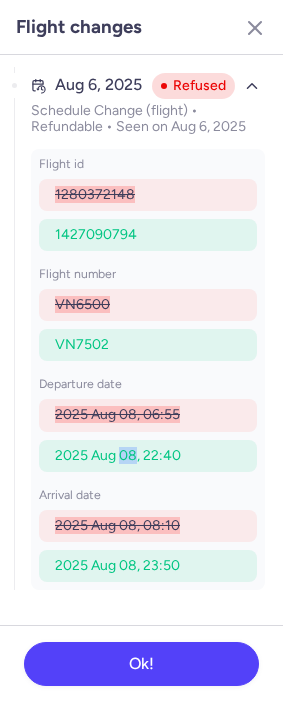 click on "2025 Aug 08, 22:40" at bounding box center [118, 455] 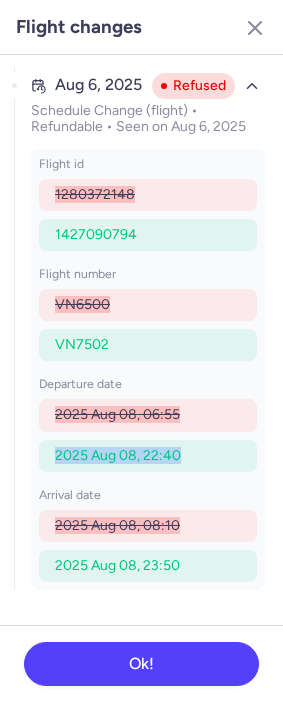 click on "2025 Aug 08, 22:40" at bounding box center [118, 455] 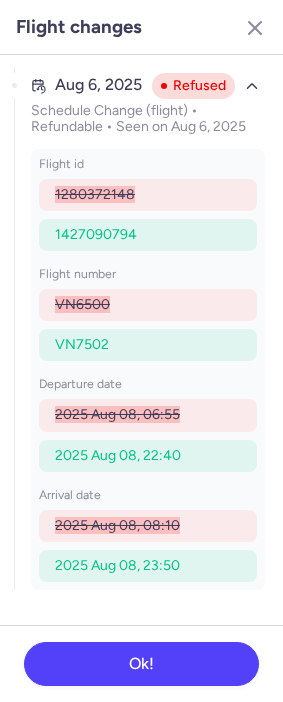 click on "2025 Aug 08, 23:50" at bounding box center (117, 565) 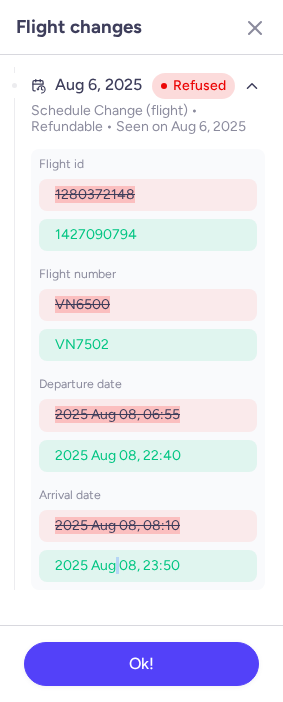 click on "2025 Aug 08, 23:50" at bounding box center (117, 565) 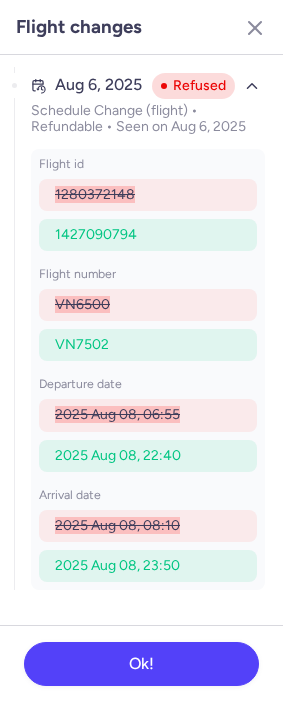 click on "2025 Aug 08, 23:50" at bounding box center (117, 565) 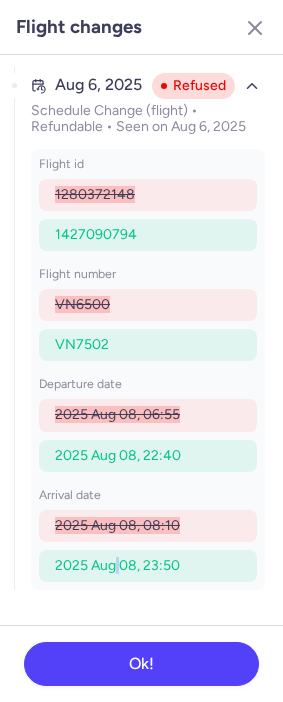 click on "2025 Aug 08, 23:50" at bounding box center (117, 565) 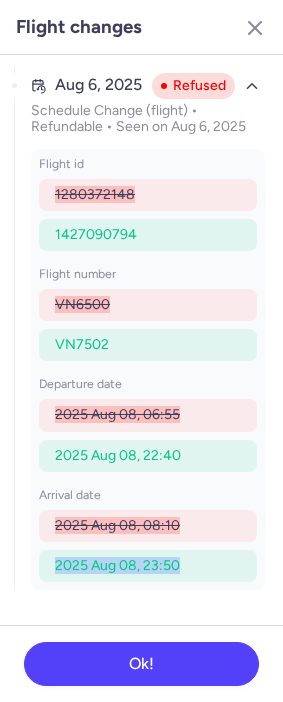 click on "2025 Aug 08, 23:50" at bounding box center [117, 565] 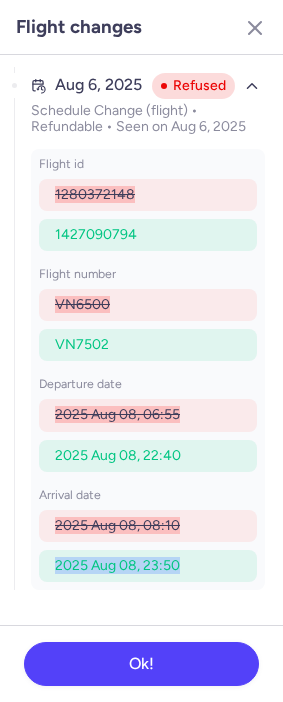 copy on "2025 Aug 08, 23:50" 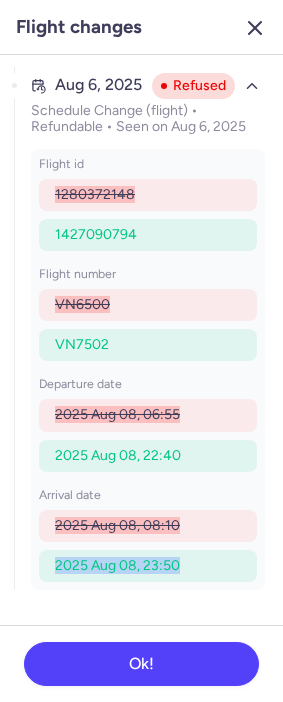 click 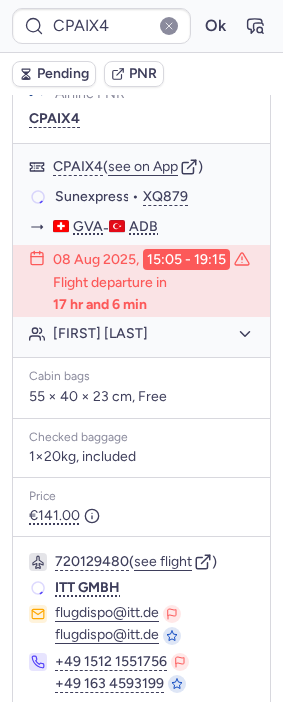 scroll, scrollTop: 522, scrollLeft: 0, axis: vertical 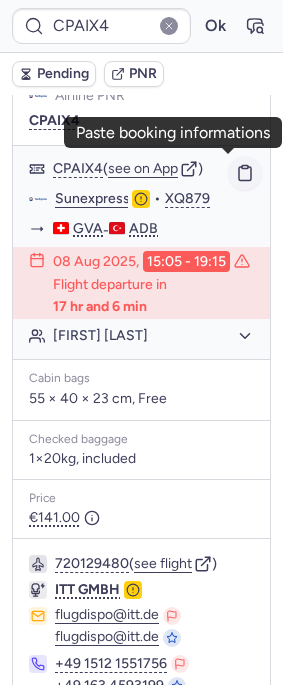 click 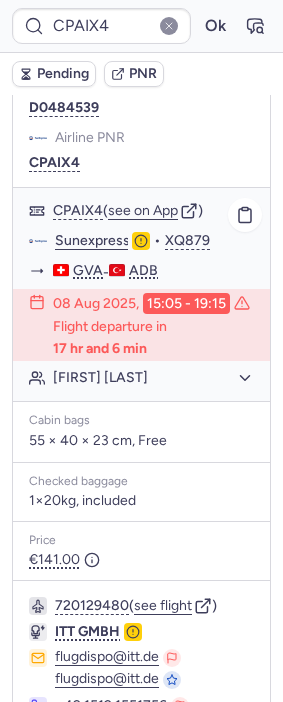 scroll, scrollTop: 411, scrollLeft: 0, axis: vertical 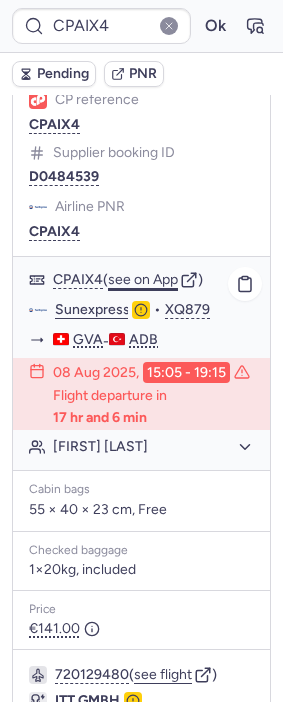 click on "see on App" 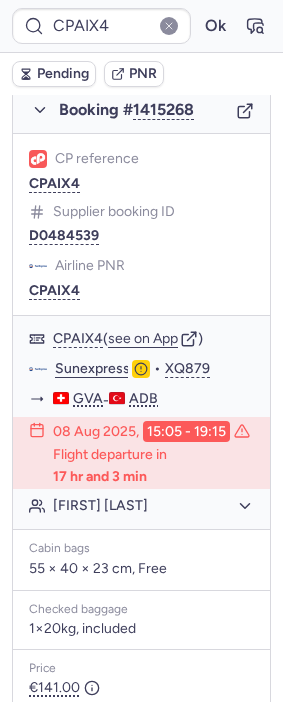 scroll, scrollTop: 189, scrollLeft: 0, axis: vertical 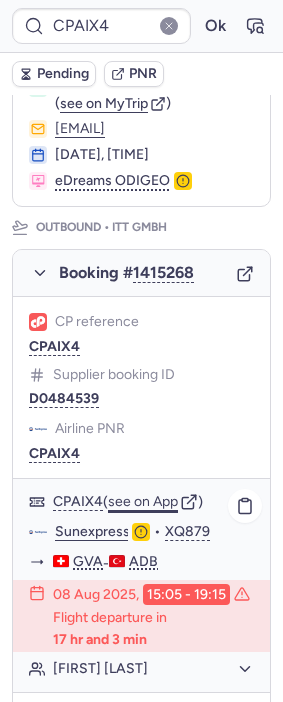 click on "see on App" 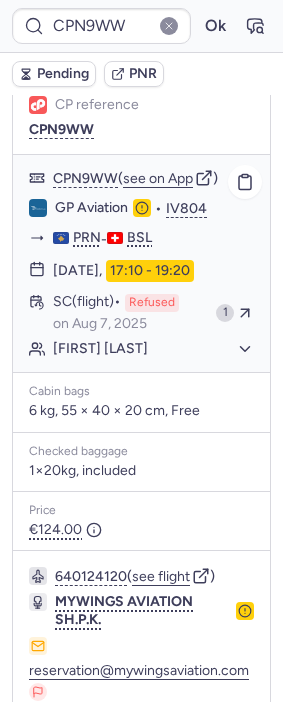 scroll, scrollTop: 1212, scrollLeft: 0, axis: vertical 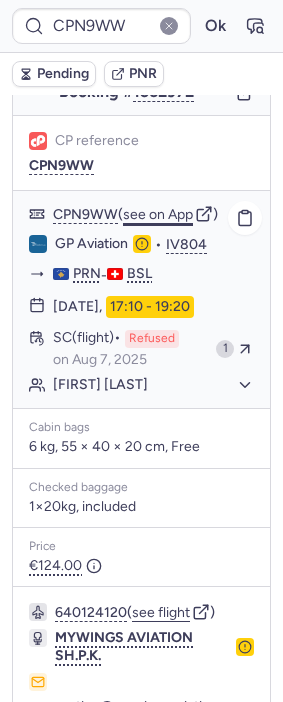 click on "see on App" 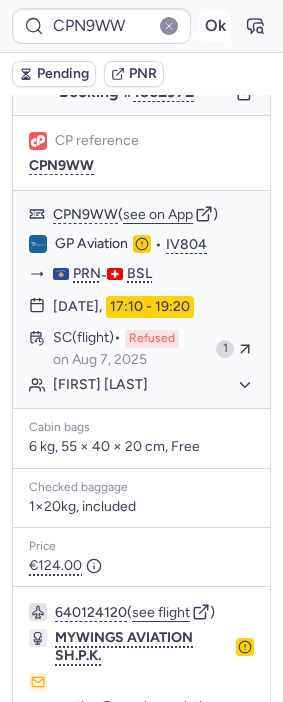 click on "Ok" at bounding box center (215, 26) 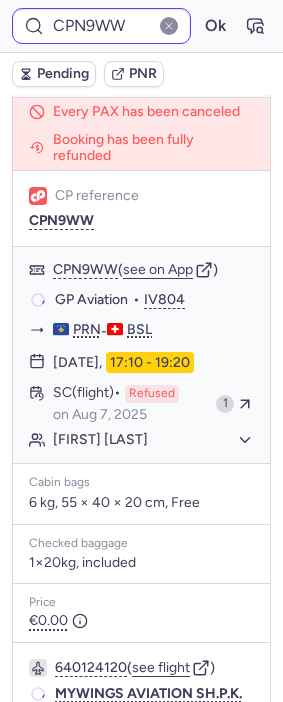 type on "CPYZY7" 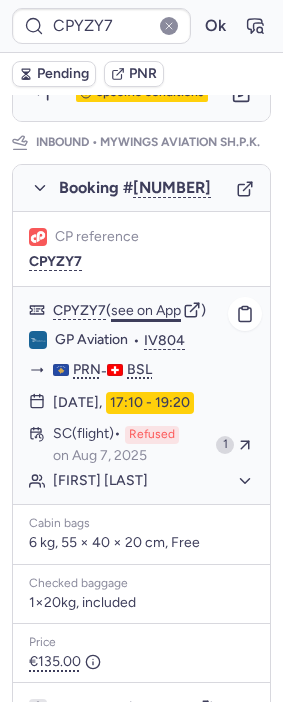 scroll, scrollTop: 1111, scrollLeft: 0, axis: vertical 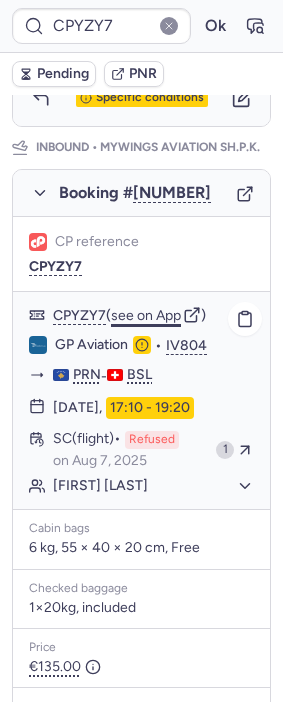 click on "see on App" 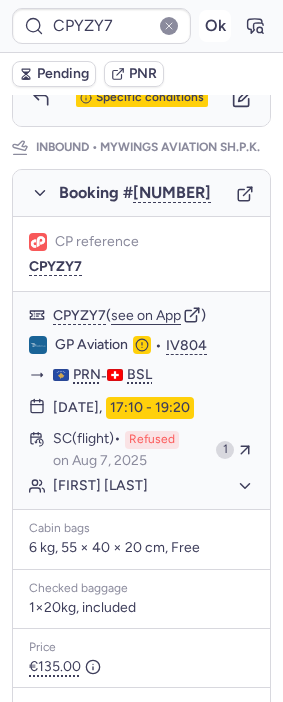 click on "Ok" at bounding box center [215, 26] 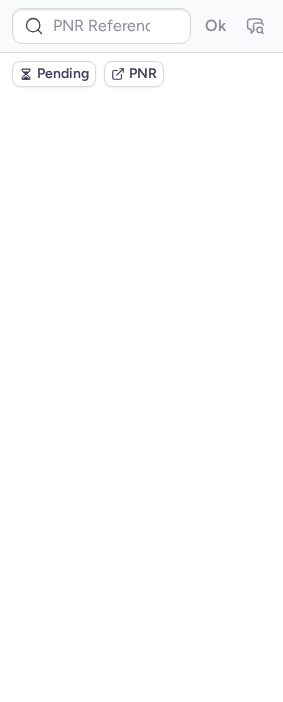 scroll, scrollTop: 0, scrollLeft: 0, axis: both 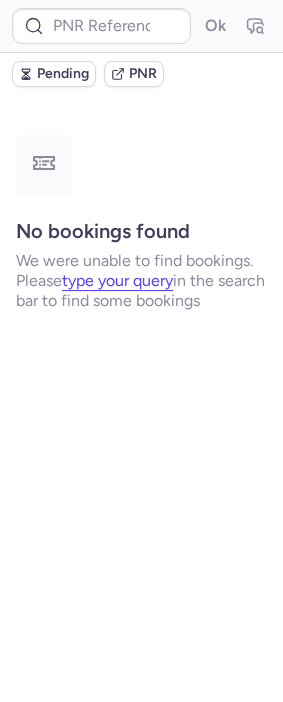 type on "CPJOMT" 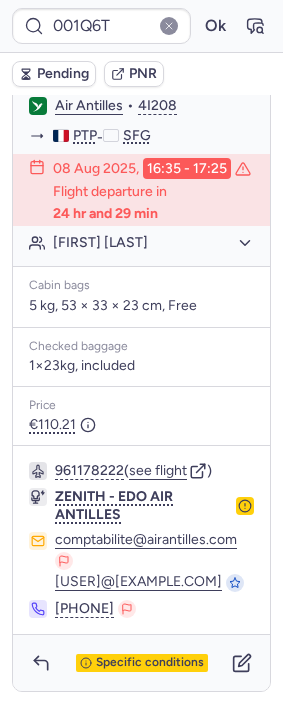scroll, scrollTop: 496, scrollLeft: 0, axis: vertical 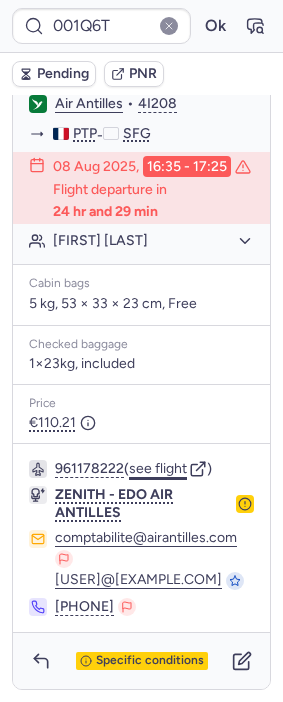 click on "see flight" 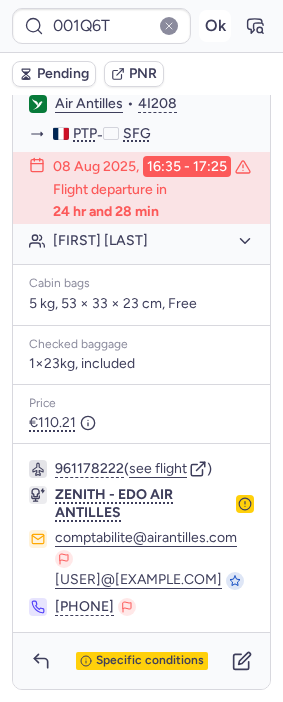 click on "Ok" at bounding box center (215, 26) 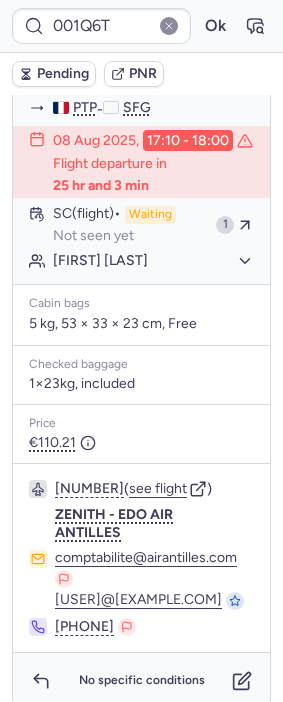 scroll, scrollTop: 496, scrollLeft: 0, axis: vertical 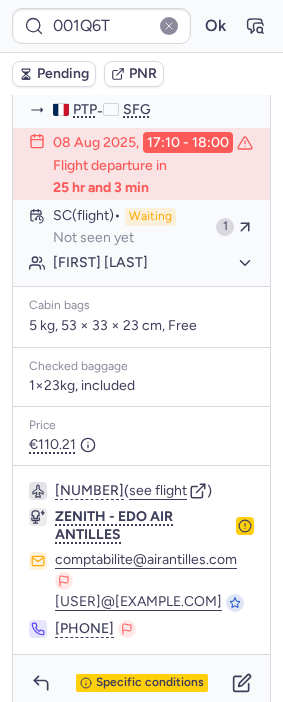 type on "CPSVTT" 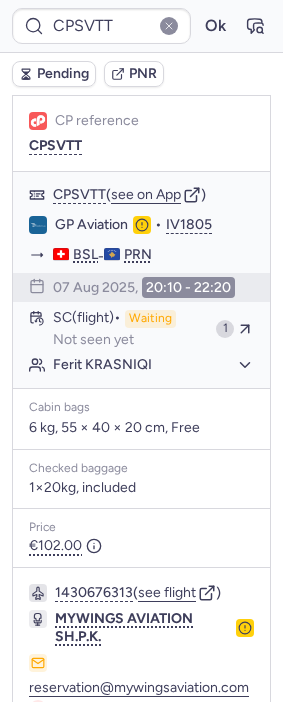 scroll, scrollTop: 192, scrollLeft: 0, axis: vertical 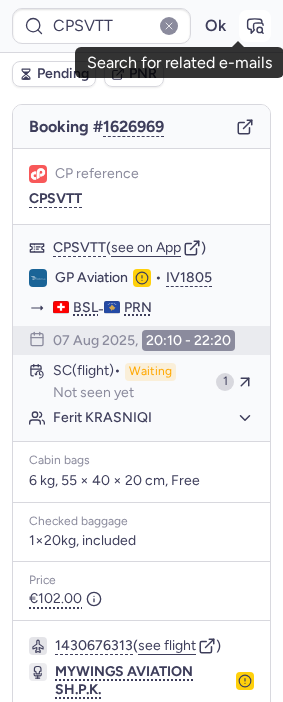 click 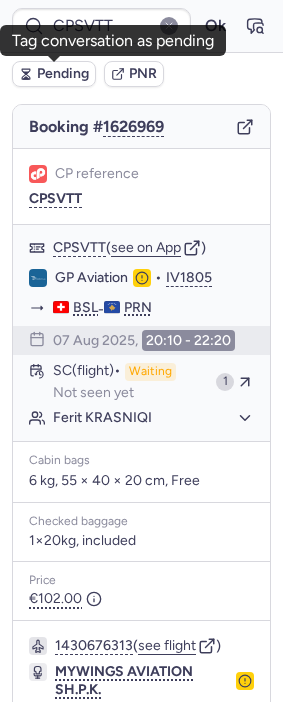click on "Pending" at bounding box center (63, 74) 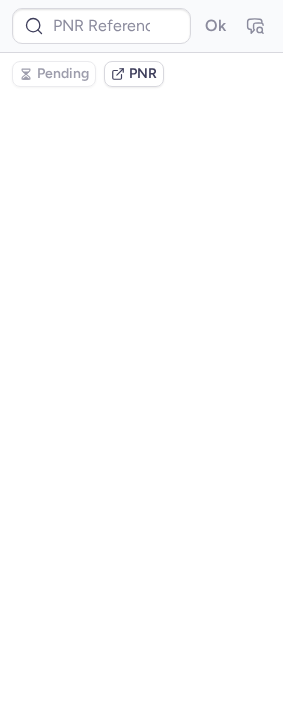 scroll, scrollTop: 0, scrollLeft: 0, axis: both 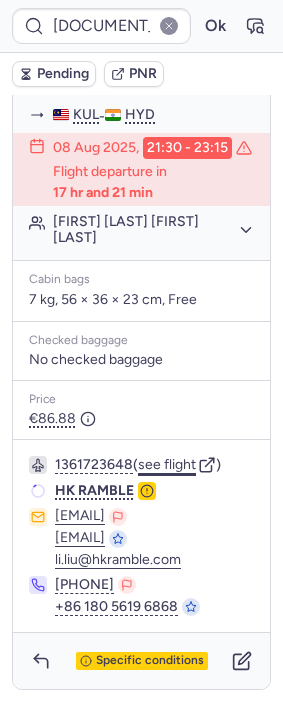 click on "see flight" 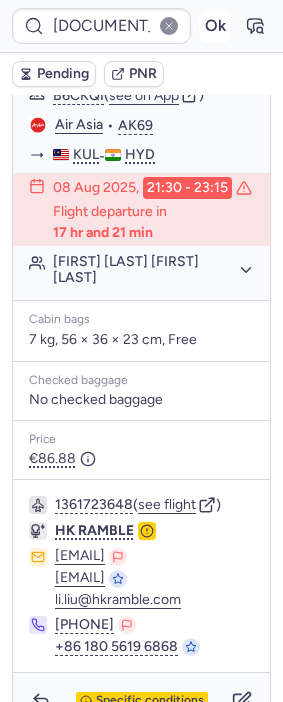 scroll, scrollTop: 429, scrollLeft: 0, axis: vertical 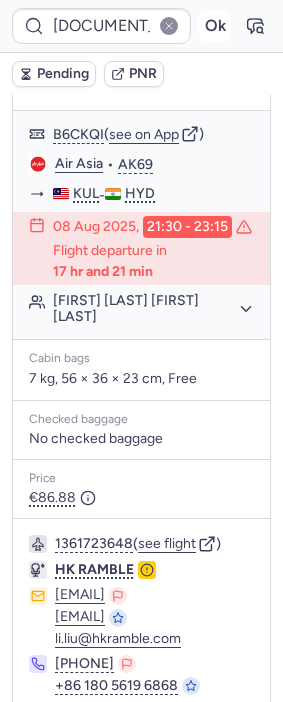 click on "Ok" at bounding box center [215, 26] 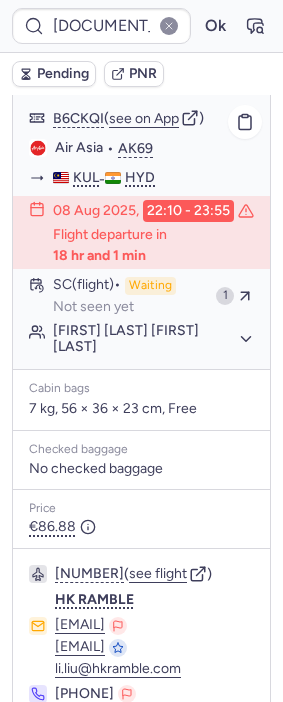 scroll, scrollTop: 429, scrollLeft: 0, axis: vertical 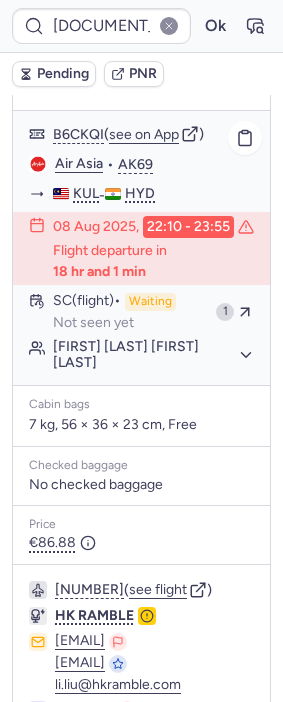 type on "CPSVTT" 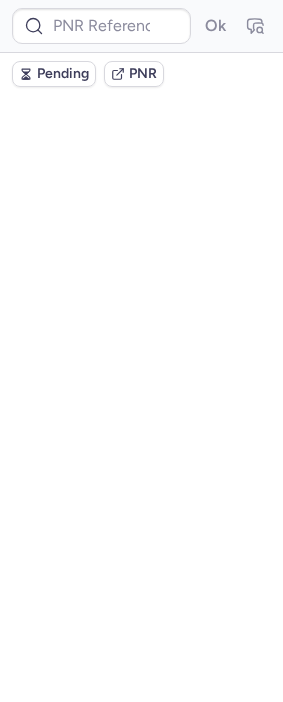 scroll, scrollTop: 0, scrollLeft: 0, axis: both 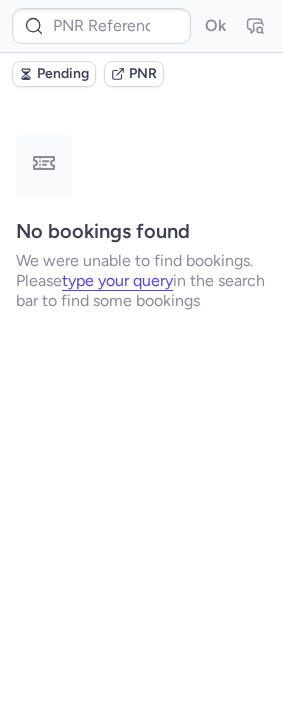 type on "CZ042665" 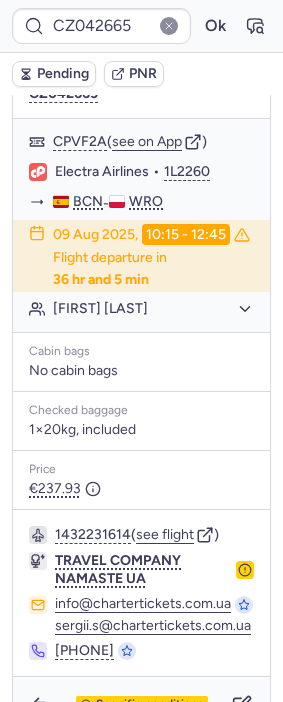 scroll, scrollTop: 438, scrollLeft: 0, axis: vertical 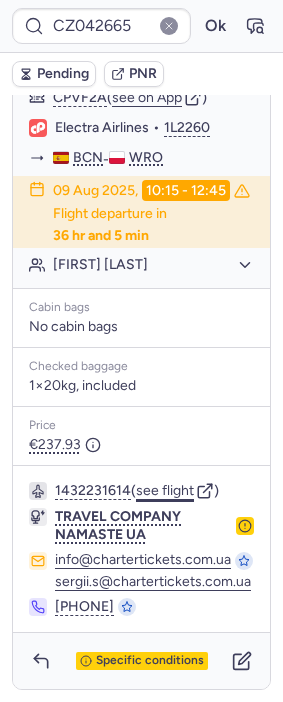 click on "see flight" 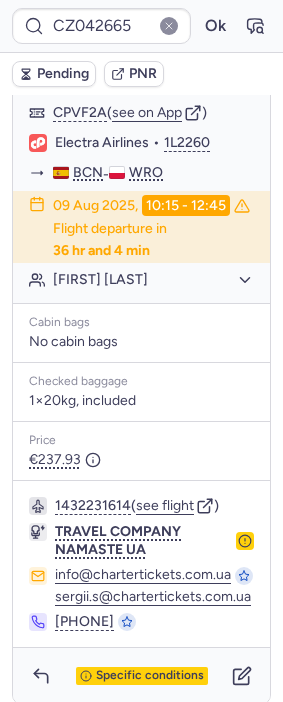 scroll, scrollTop: 216, scrollLeft: 0, axis: vertical 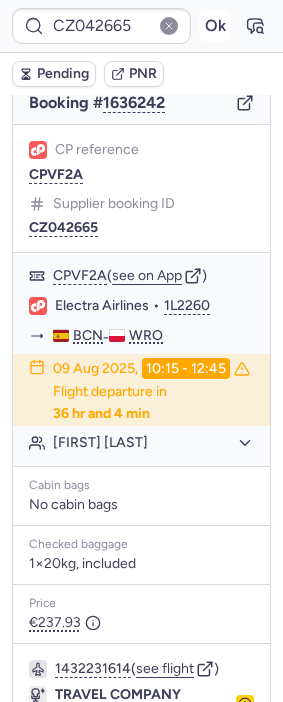 click on "Ok" at bounding box center (215, 26) 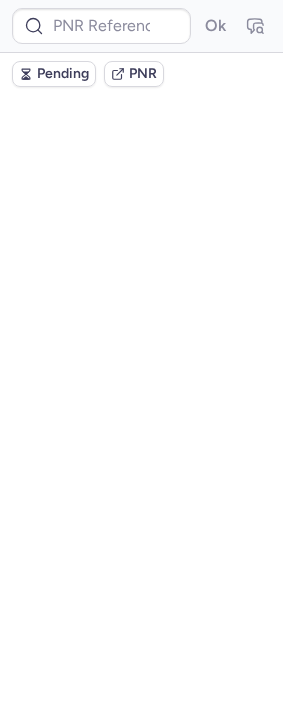 scroll, scrollTop: 0, scrollLeft: 0, axis: both 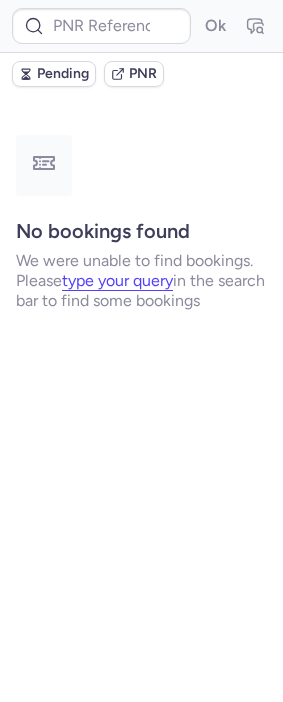 type on "CP6AM4" 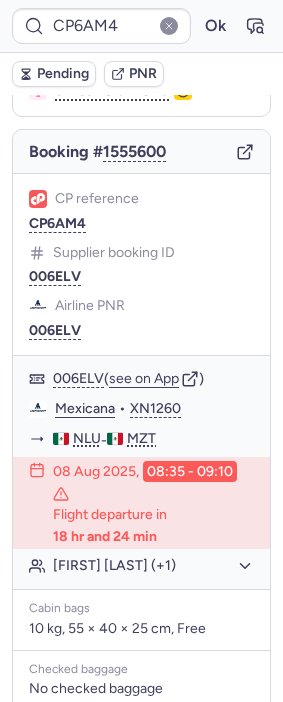 scroll, scrollTop: 222, scrollLeft: 0, axis: vertical 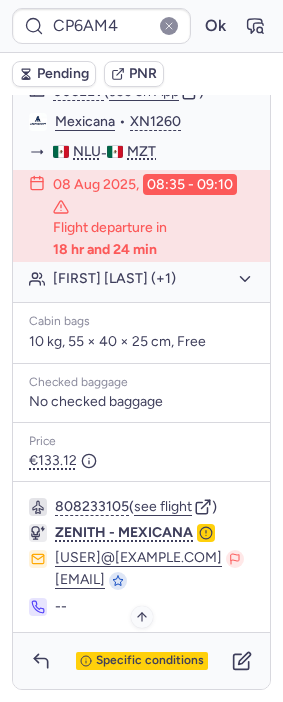 click on "Specific conditions" at bounding box center (150, 661) 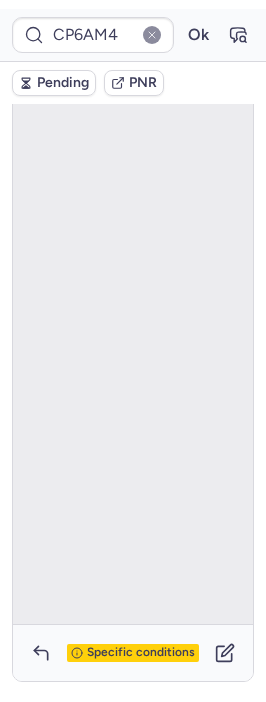 scroll, scrollTop: 113, scrollLeft: 0, axis: vertical 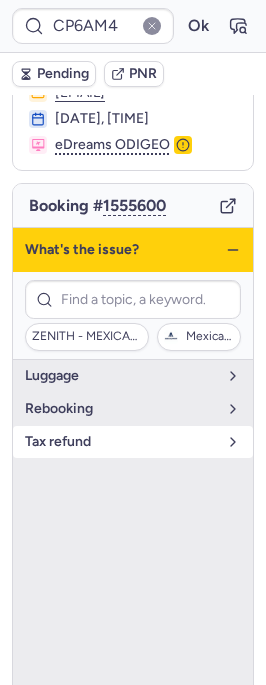 click on "tax refund" at bounding box center [133, 442] 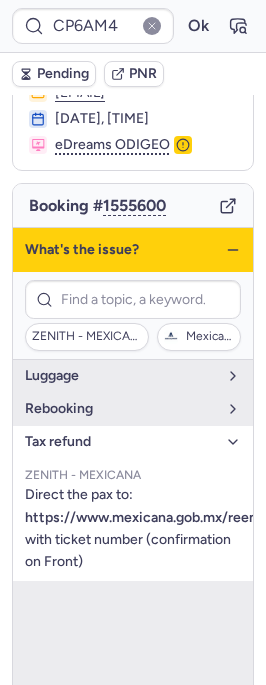 click on "tax refund" at bounding box center [133, 442] 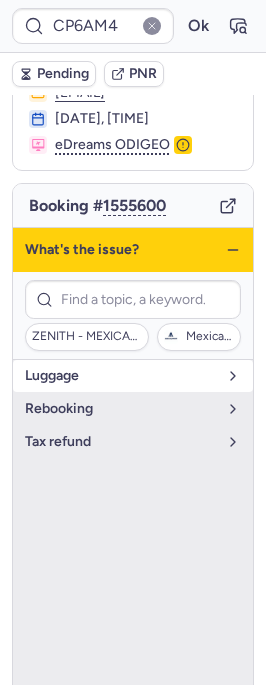click on "luggage" at bounding box center [133, 376] 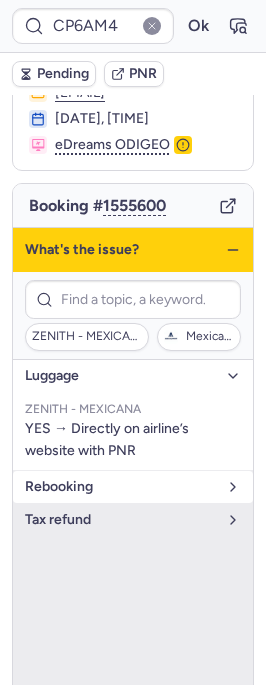 click on "rebooking" at bounding box center (121, 487) 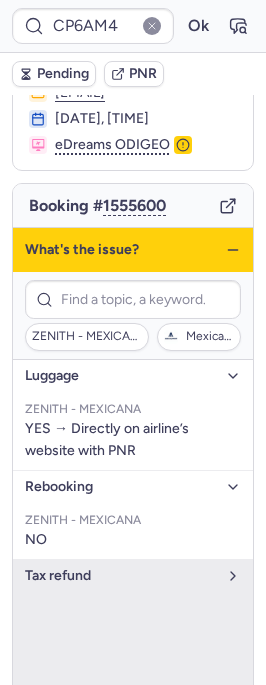 click 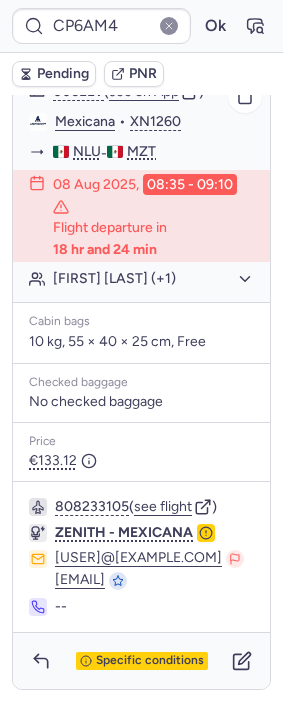 scroll, scrollTop: 529, scrollLeft: 0, axis: vertical 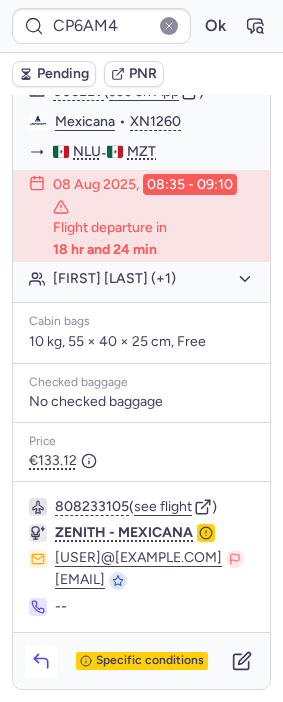 click 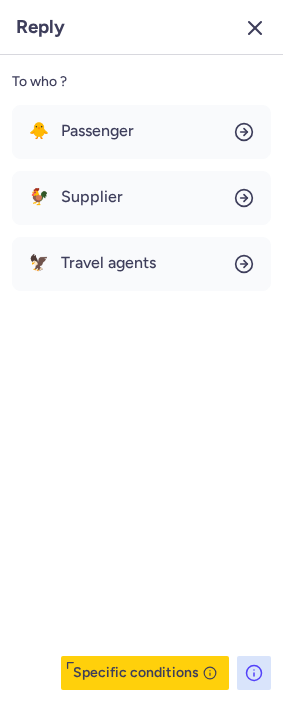 click 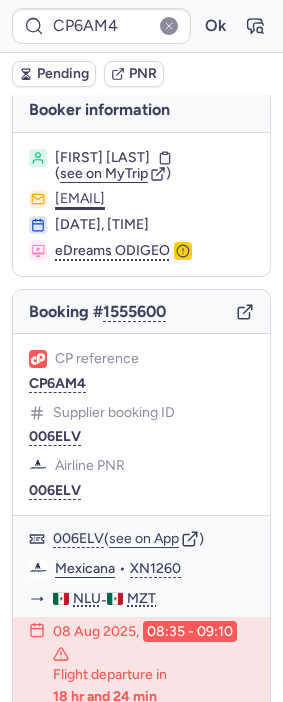 scroll, scrollTop: 0, scrollLeft: 0, axis: both 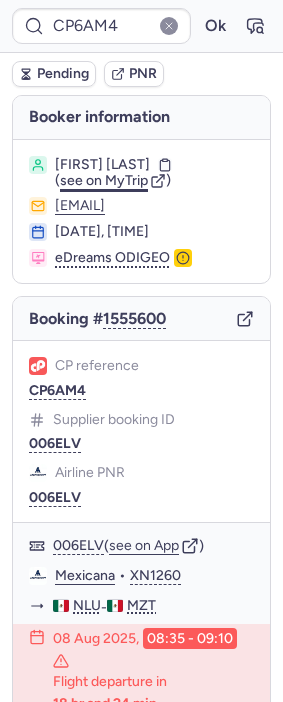 click on "see on MyTrip" at bounding box center (104, 180) 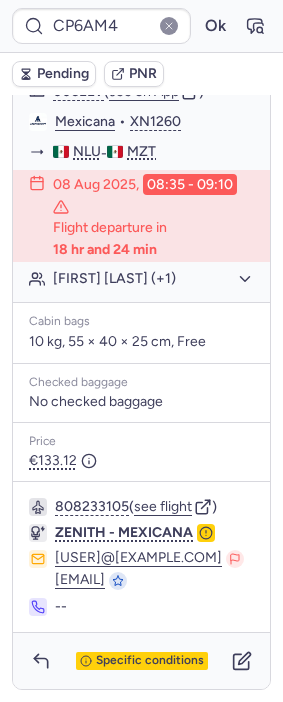 scroll, scrollTop: 529, scrollLeft: 0, axis: vertical 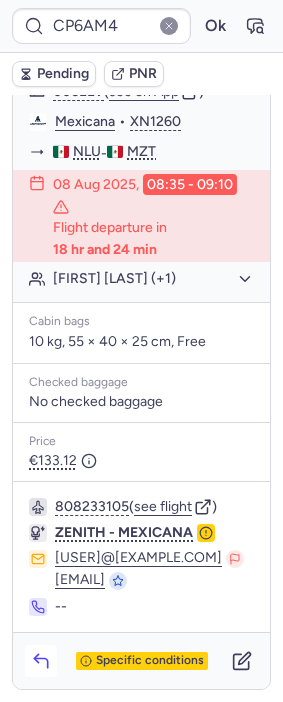click 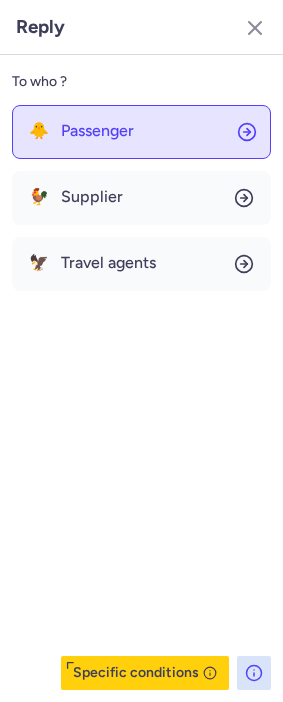 click on "Passenger" at bounding box center (97, 131) 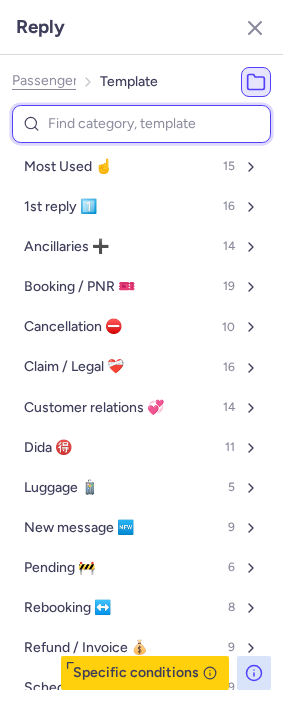 click at bounding box center [141, 124] 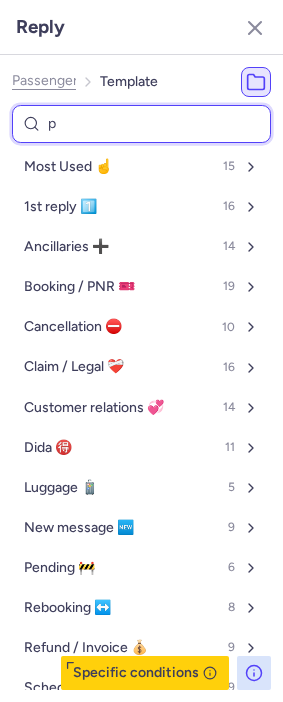 type on "pn" 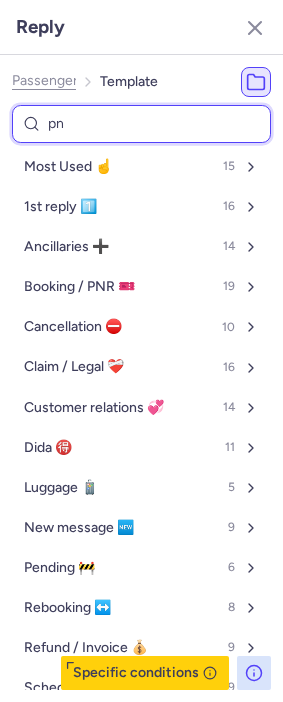 select on "en" 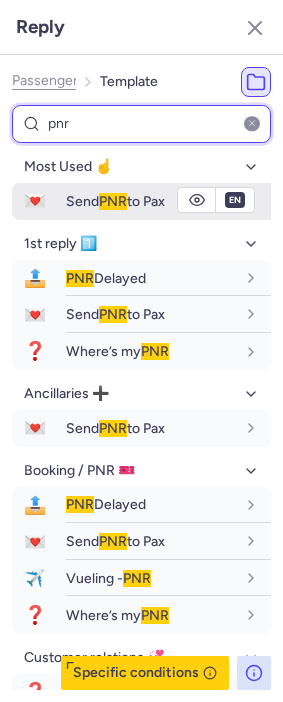type on "pnr" 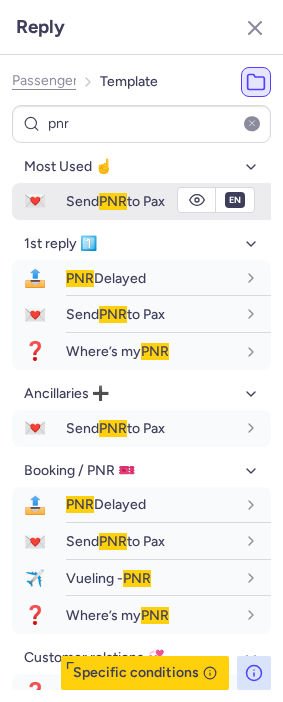 click on "Send  PNR  to Pax" at bounding box center (115, 201) 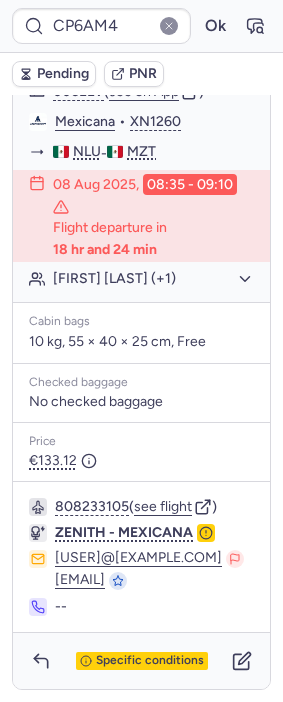 click on "Specific conditions" at bounding box center [141, 661] 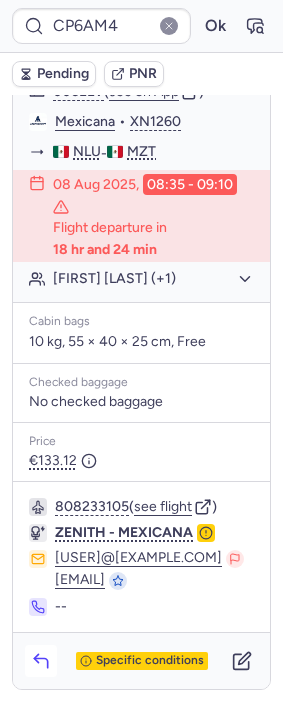 click at bounding box center (41, 661) 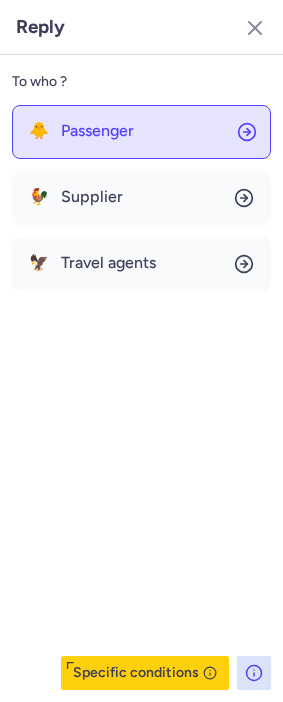 click on "🐥 Passenger" 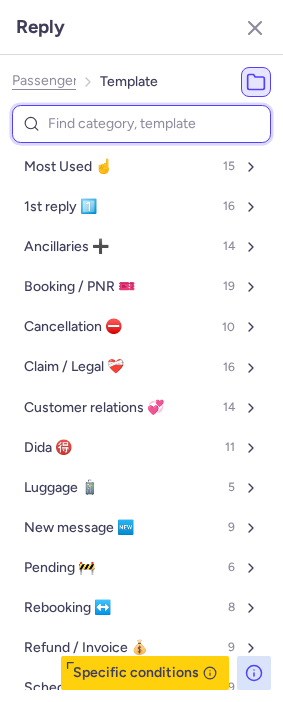 click at bounding box center (141, 124) 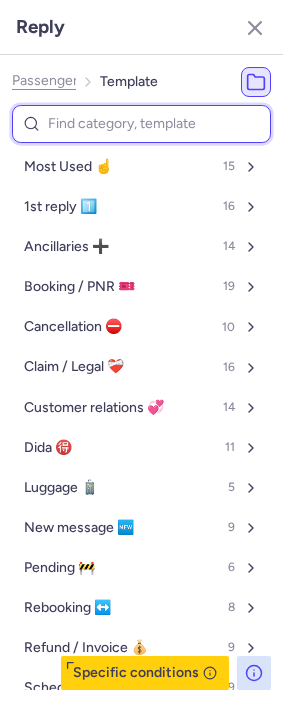 type on "p" 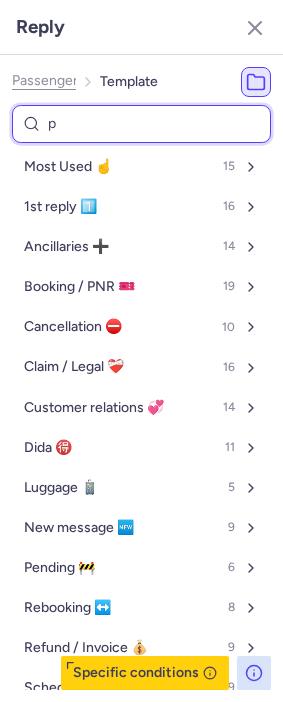 select on "en" 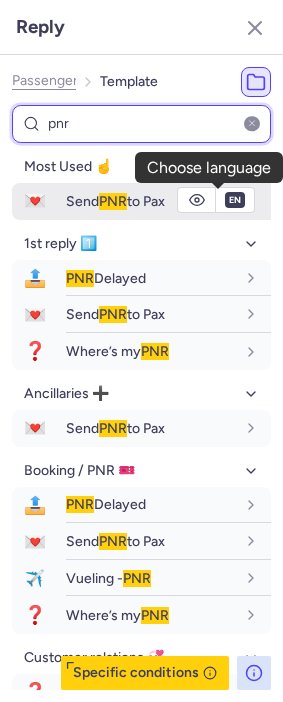 type on "pnr" 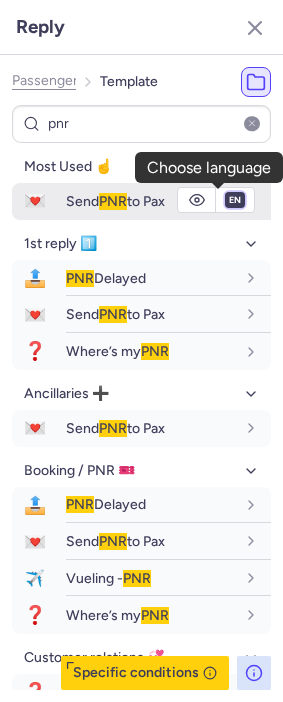 click on "fr en de nl pt es it ru" at bounding box center (235, 200) 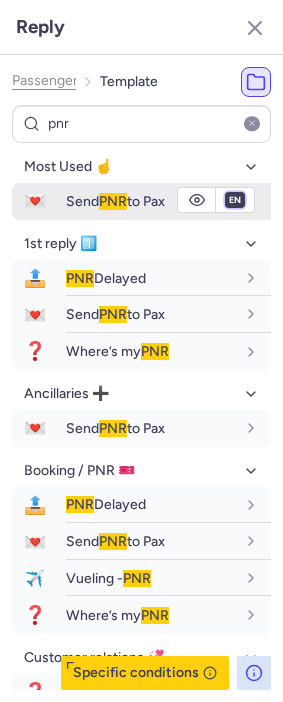 select on "es" 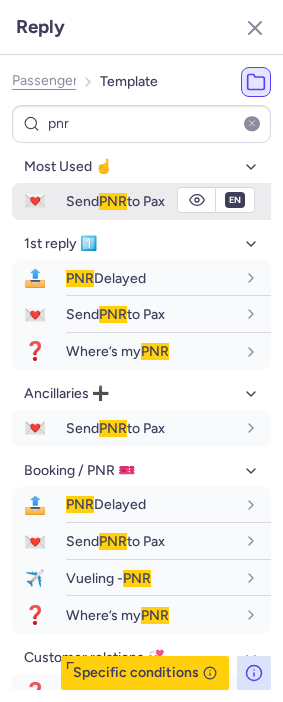 click on "fr en de nl pt es it ru" at bounding box center (235, 200) 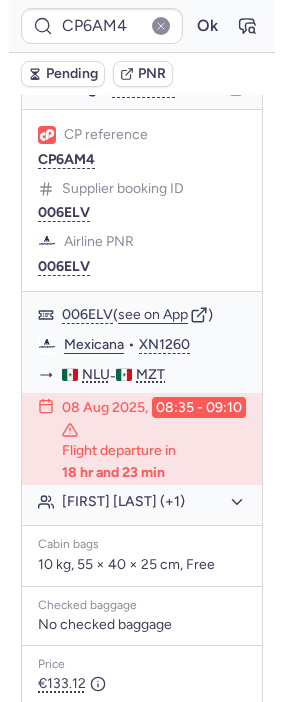 scroll, scrollTop: 196, scrollLeft: 0, axis: vertical 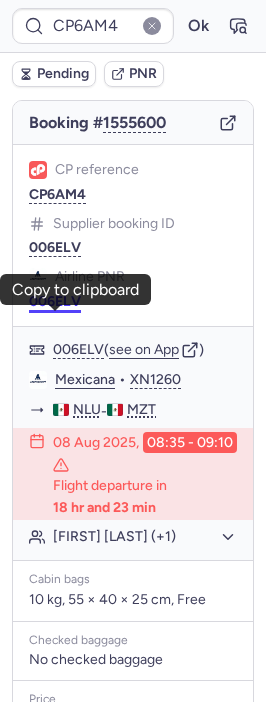click on "006ELV" at bounding box center [55, 302] 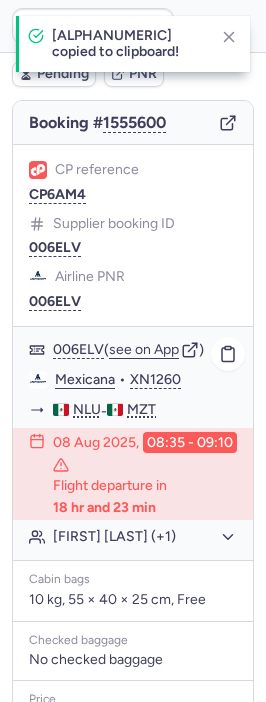 click on "Mexicana" 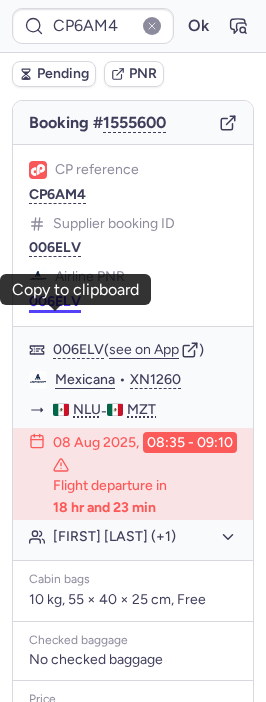 click on "006ELV" at bounding box center (55, 302) 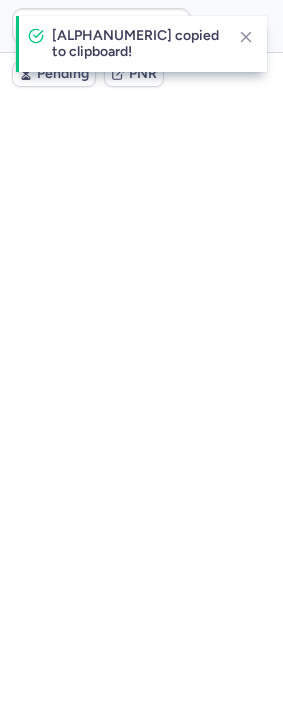 scroll, scrollTop: 0, scrollLeft: 0, axis: both 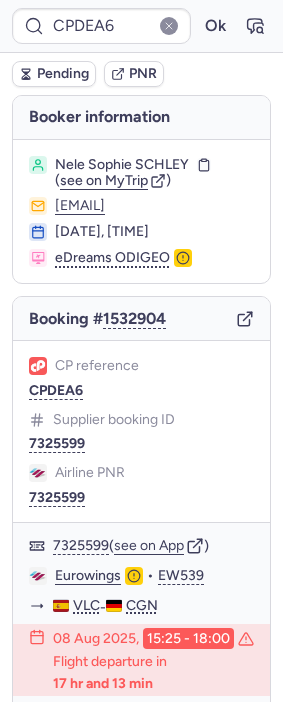 type on "CPLM69" 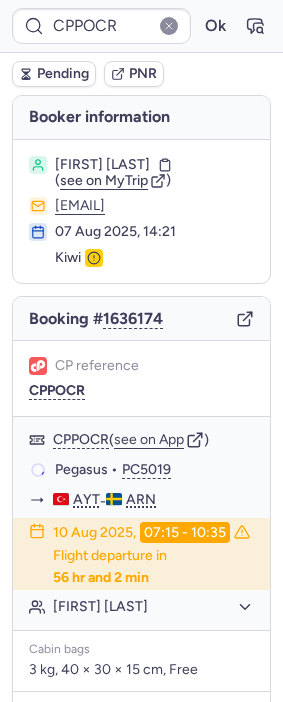 type on "CP62KO" 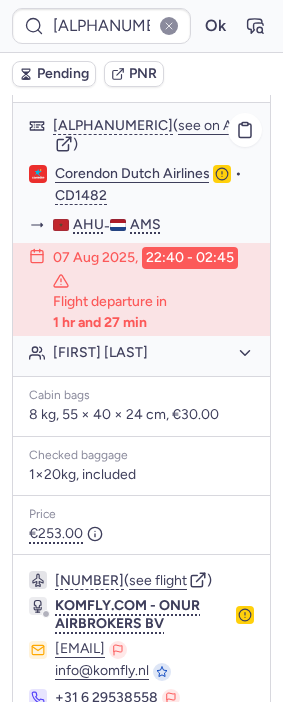 scroll, scrollTop: 434, scrollLeft: 0, axis: vertical 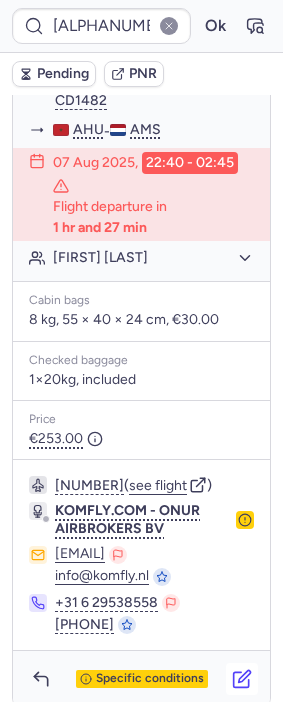 click 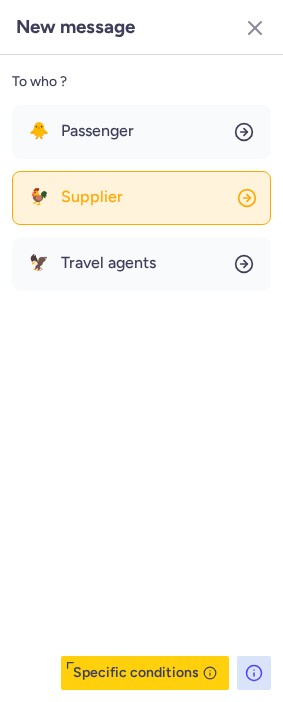 click on "🐓 Supplier" 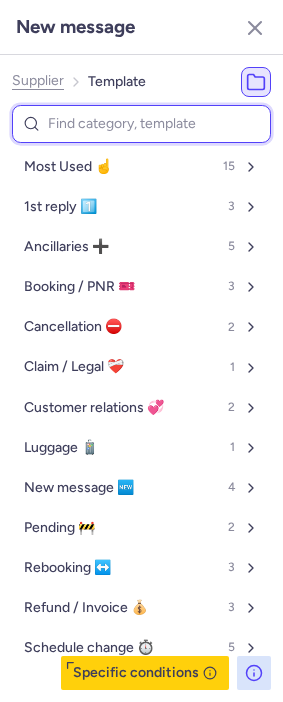 click at bounding box center (141, 124) 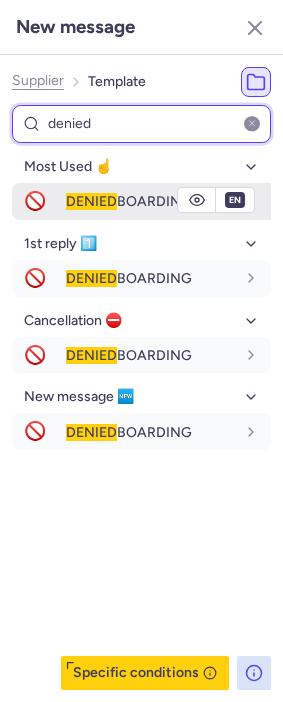 type on "denied" 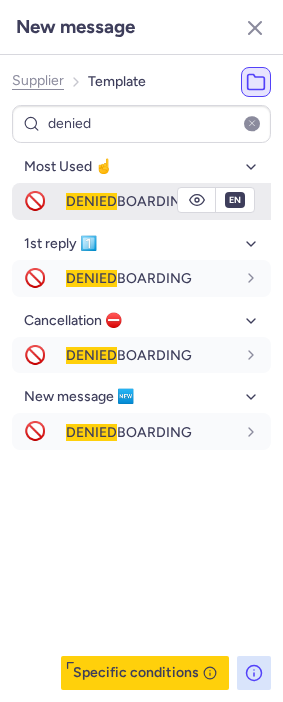 click on "DENIED  BOARDING" at bounding box center [129, 201] 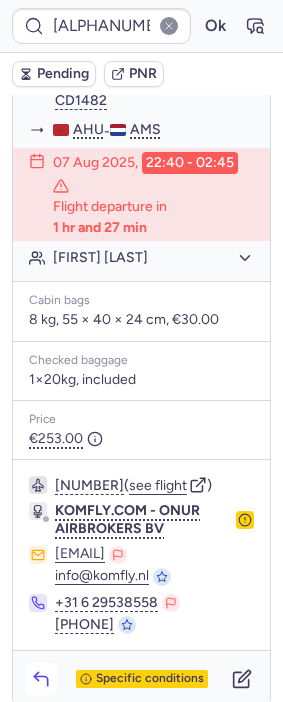 click 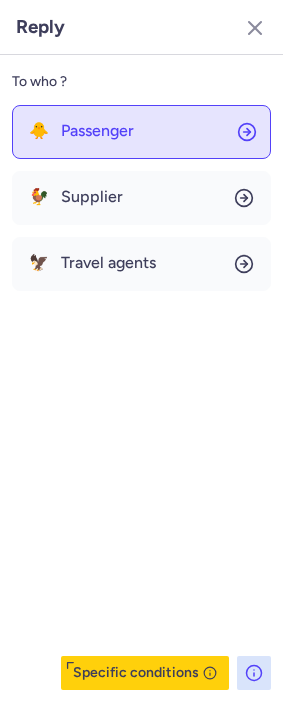 click on "Passenger" at bounding box center [97, 131] 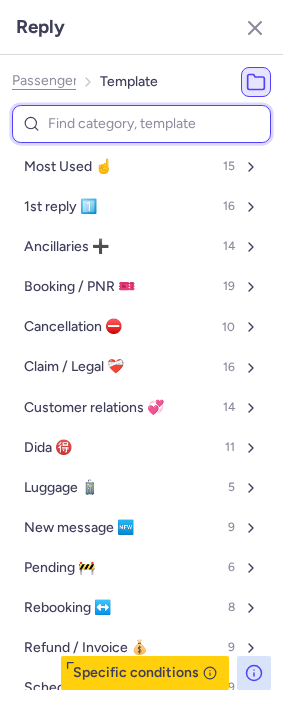 click at bounding box center [141, 124] 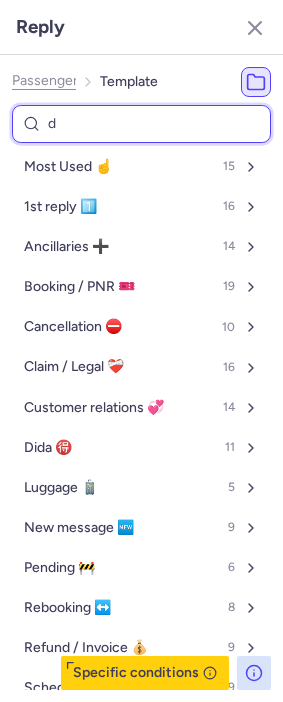 type on "de" 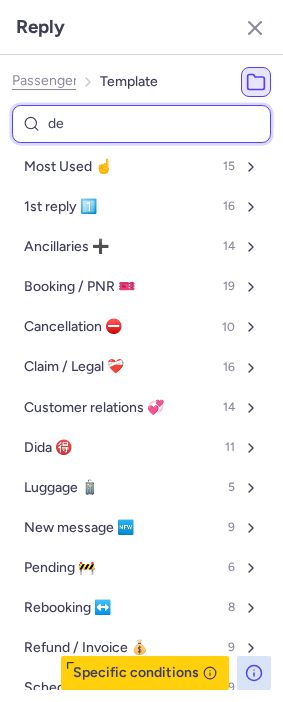 select on "en" 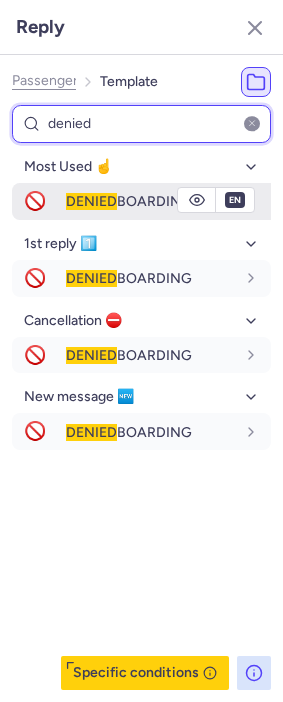 type on "denied" 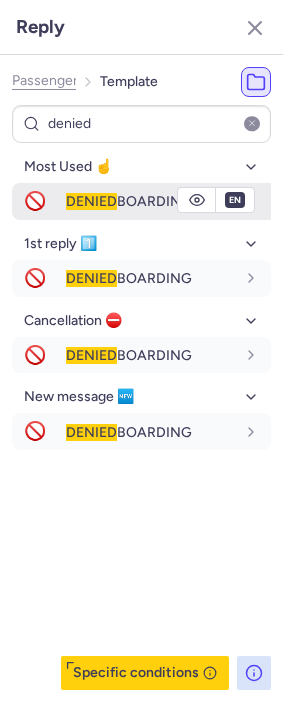 click on "DENIED" at bounding box center (91, 201) 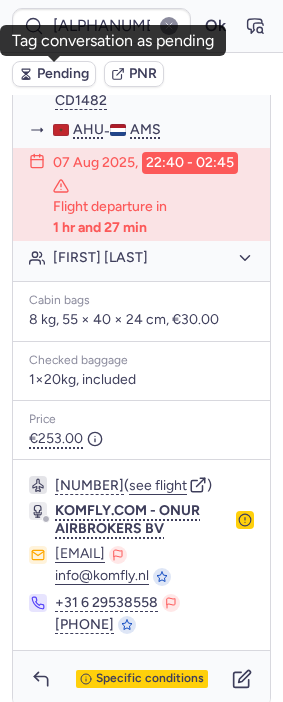 click on "Pending" at bounding box center [63, 74] 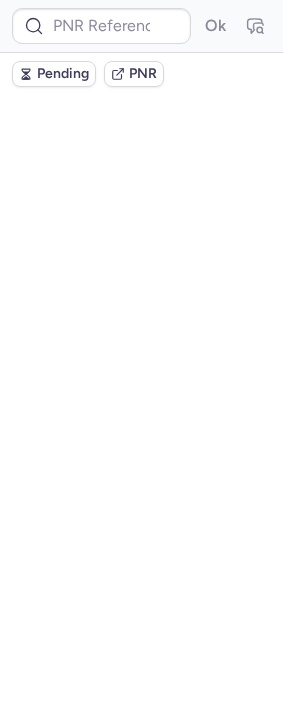scroll, scrollTop: 0, scrollLeft: 0, axis: both 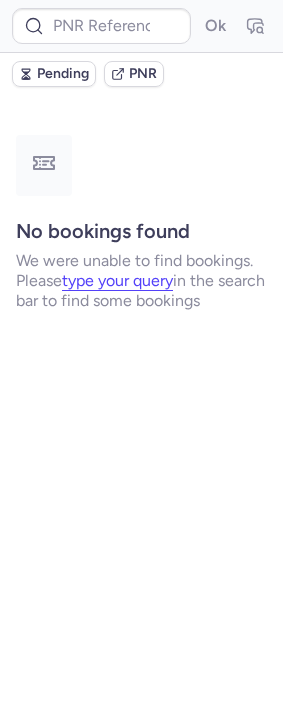 type on "CPDEA6" 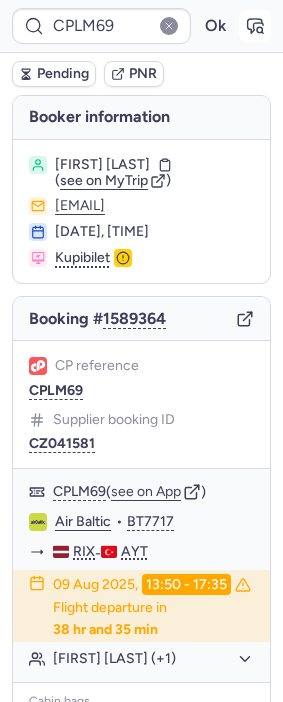 click 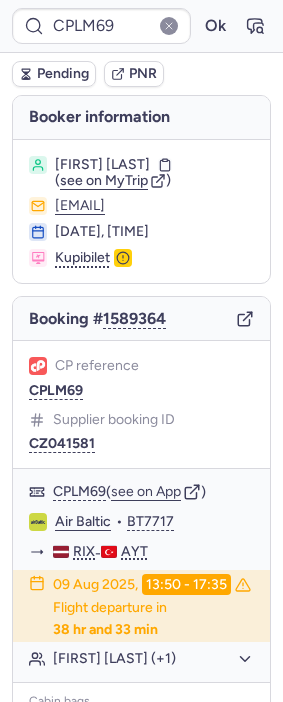 type on "CP62KO" 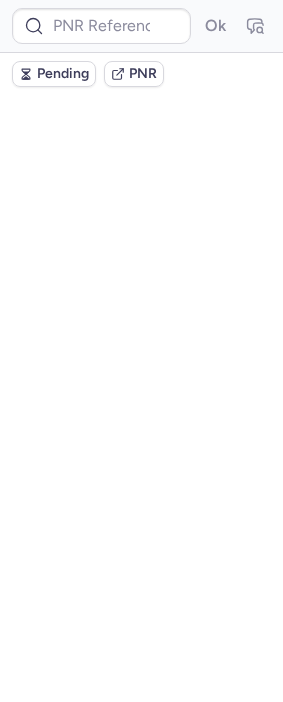 type on "CPM4GL" 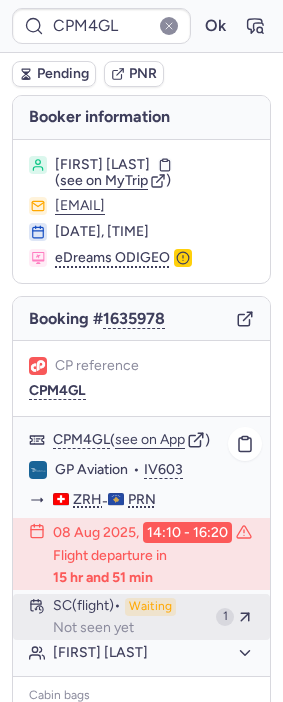 click on "Waiting" at bounding box center [150, 607] 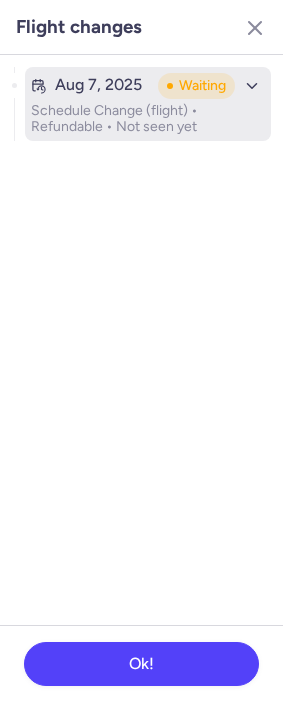click on "Aug 7, 2025 Waiting" at bounding box center [148, 86] 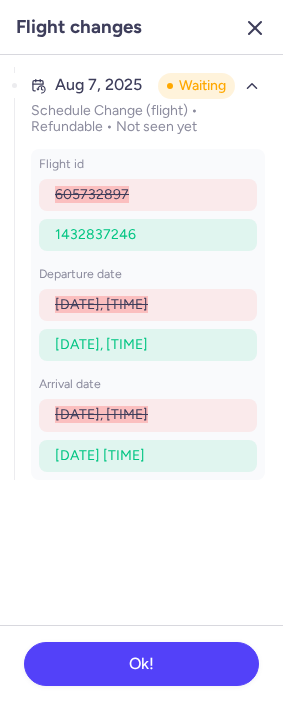 click 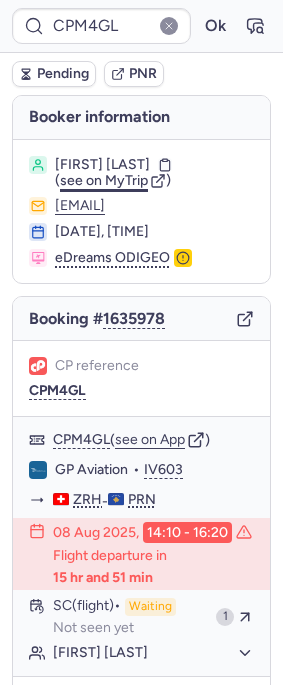 click on "see on MyTrip" at bounding box center (104, 180) 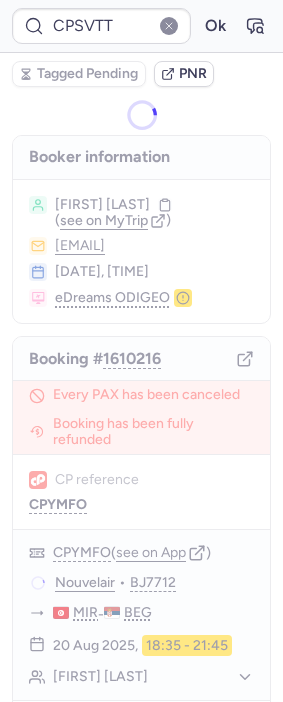 type on "CPPOCR" 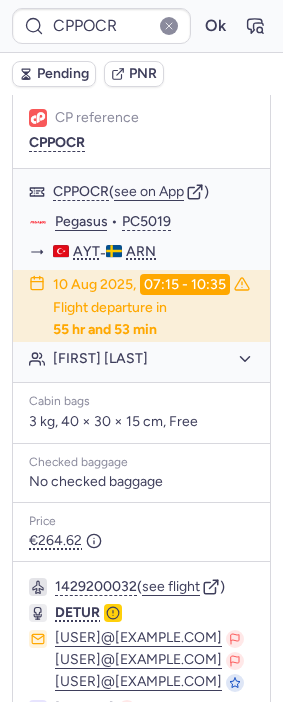 scroll, scrollTop: 333, scrollLeft: 0, axis: vertical 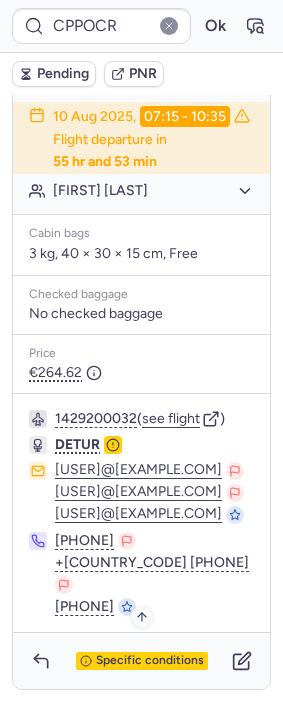 click on "Specific conditions" at bounding box center [150, 661] 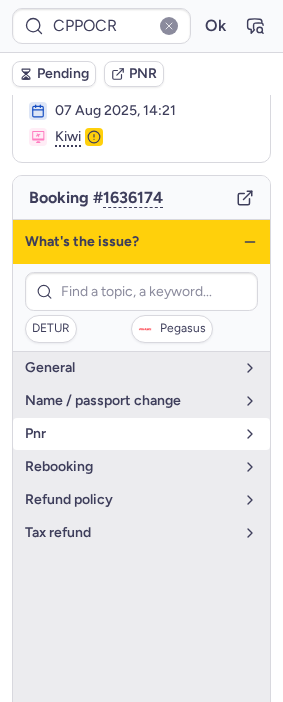 click on "pnr" at bounding box center [129, 434] 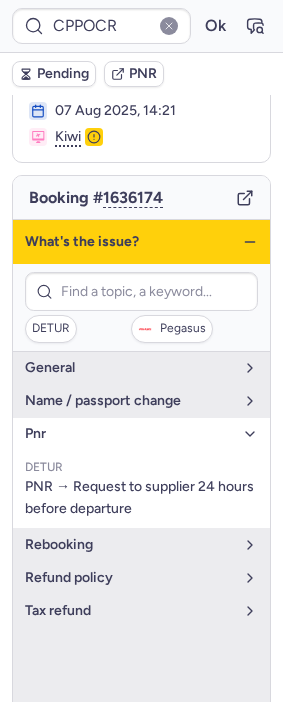 click 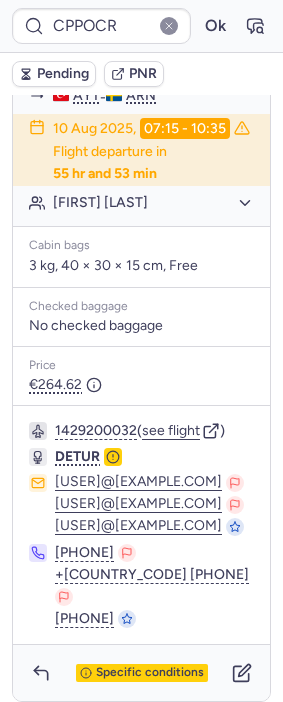 scroll, scrollTop: 497, scrollLeft: 0, axis: vertical 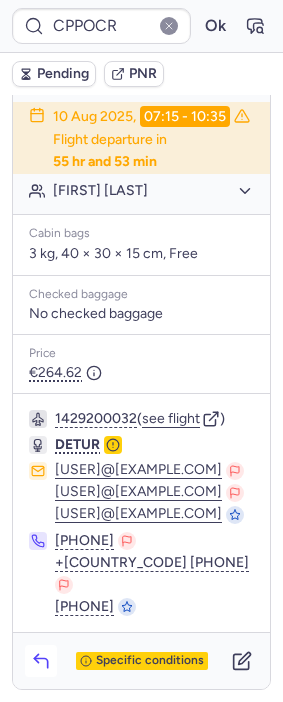click 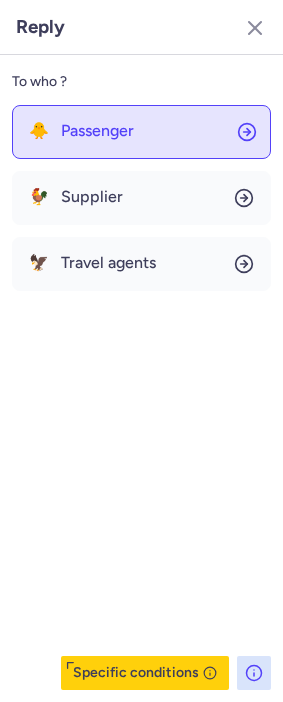 click on "🐥 Passenger" 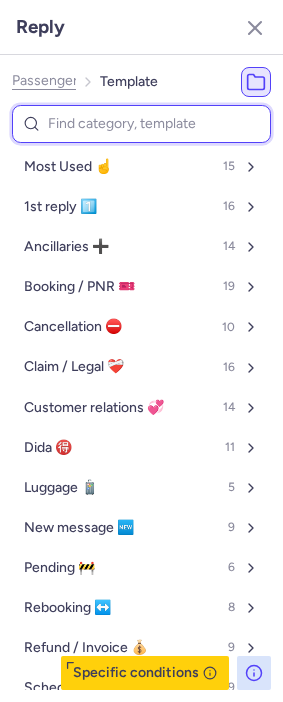 click at bounding box center [141, 124] 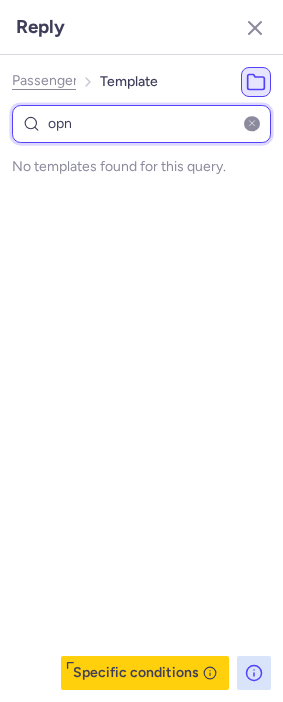 type on "op" 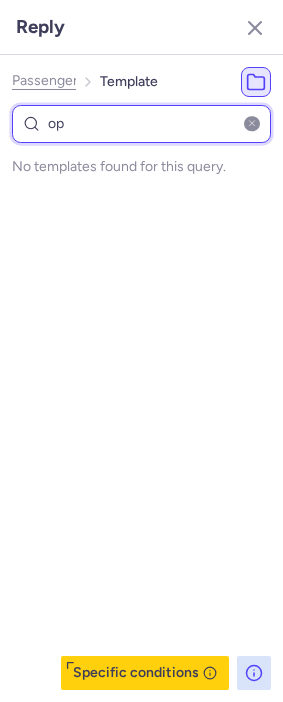 select on "en" 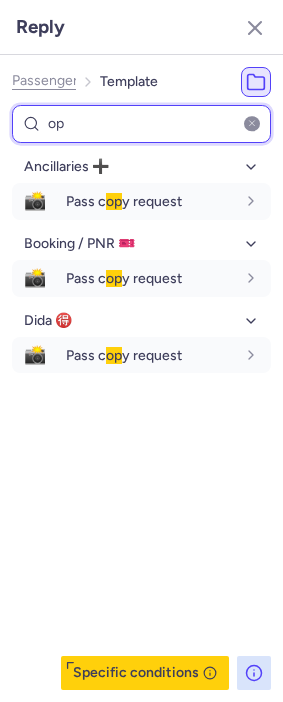 type on "o" 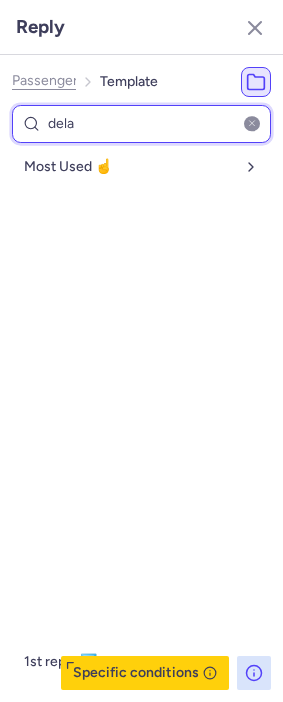type on "delay" 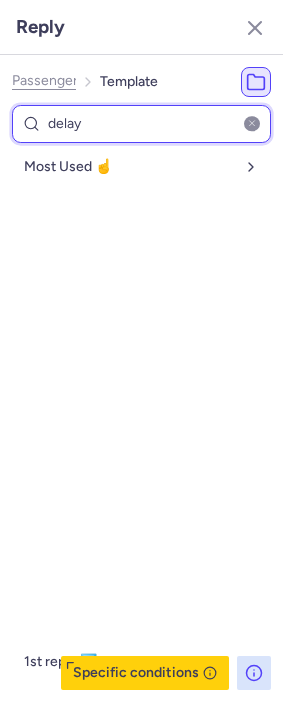 select on "en" 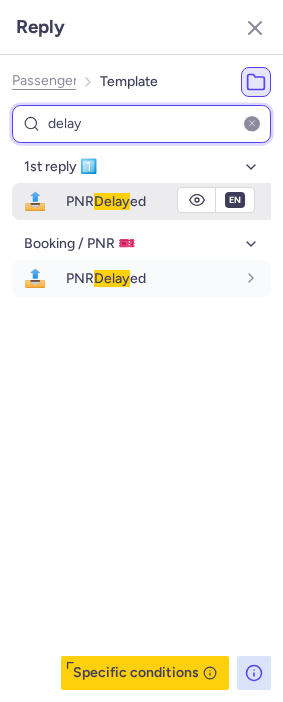 type on "delay" 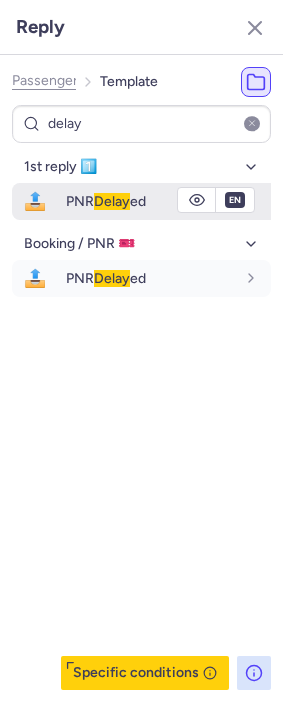 click on "PNR  Delay ed" at bounding box center (106, 201) 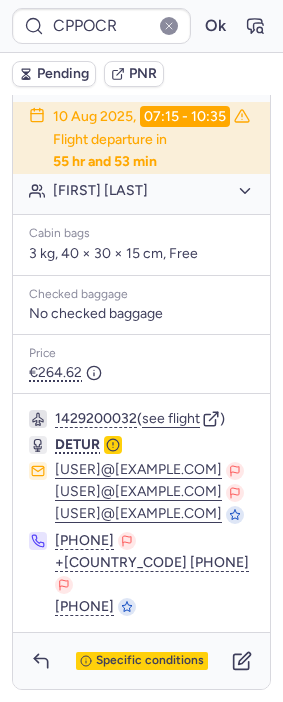 click on "Pending" at bounding box center [63, 74] 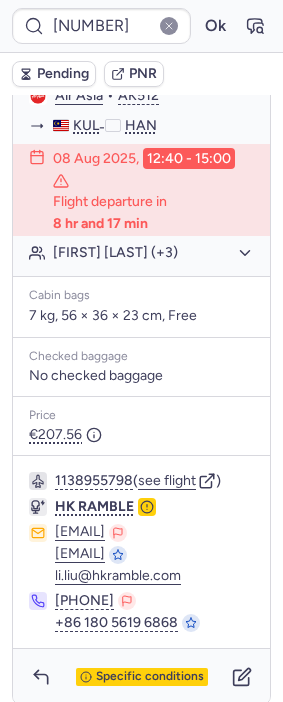 scroll, scrollTop: 575, scrollLeft: 0, axis: vertical 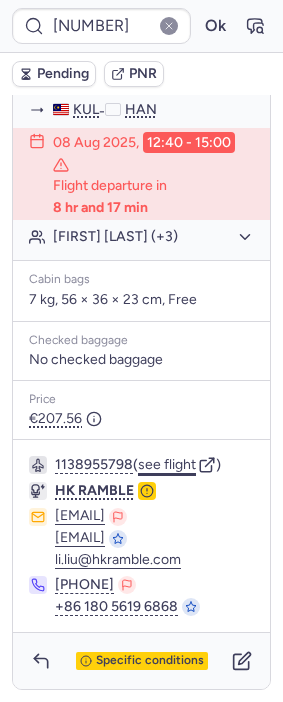 click on "see flight" 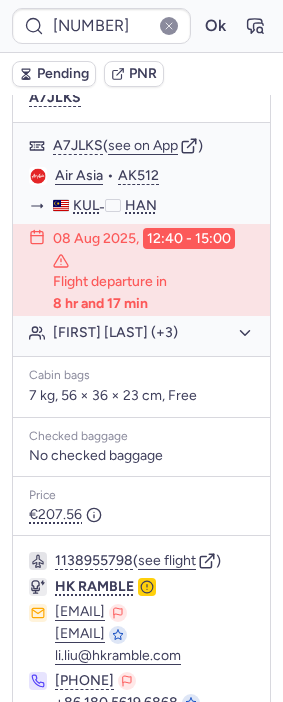 scroll, scrollTop: 352, scrollLeft: 0, axis: vertical 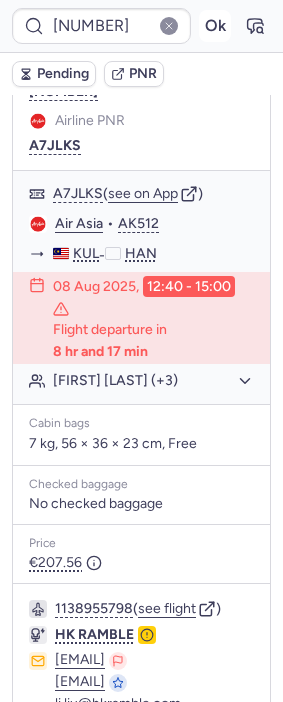 click on "Ok" at bounding box center [215, 26] 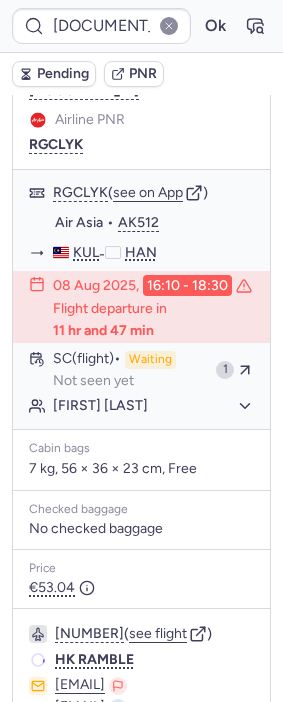 scroll, scrollTop: 352, scrollLeft: 0, axis: vertical 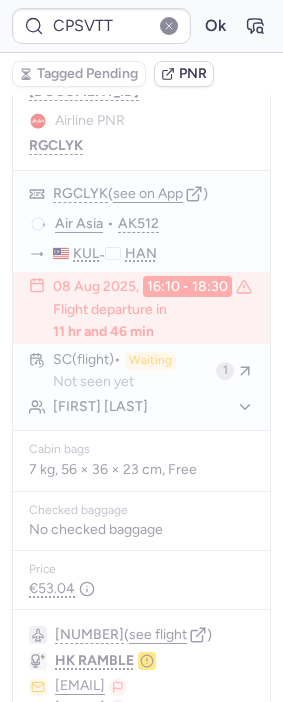 type on "CPGUD9" 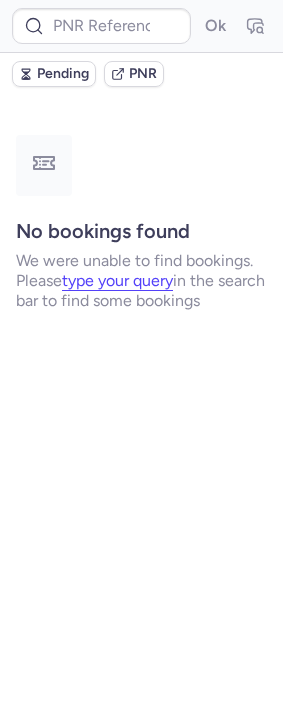 scroll, scrollTop: 0, scrollLeft: 0, axis: both 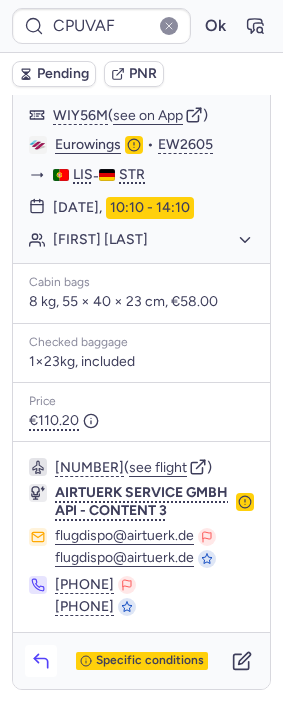 click 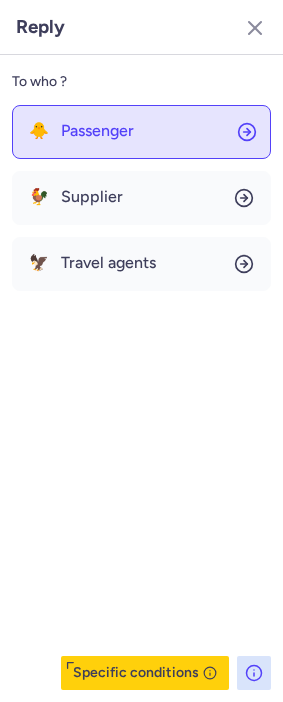 click on "Passenger" at bounding box center [97, 131] 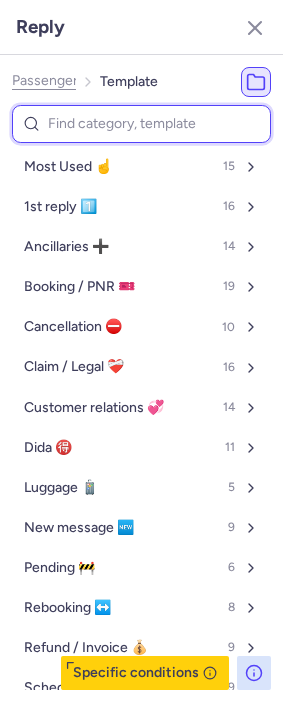 click at bounding box center (141, 124) 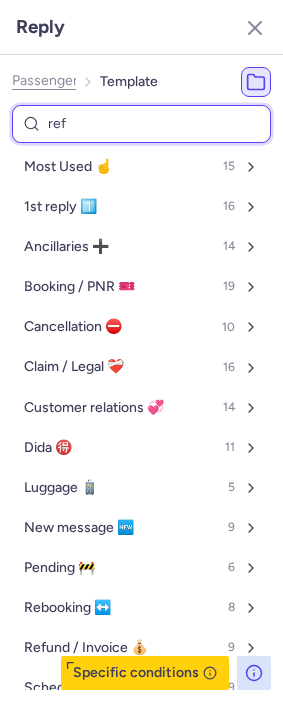 type on "refu" 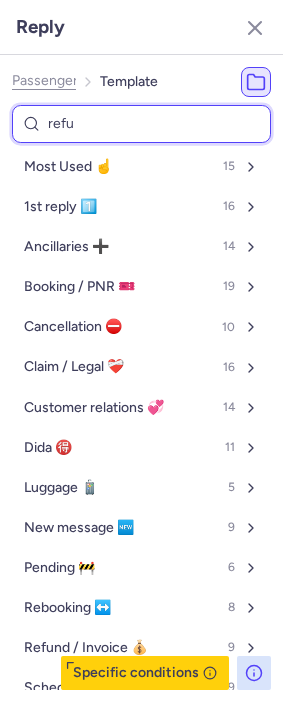 select on "en" 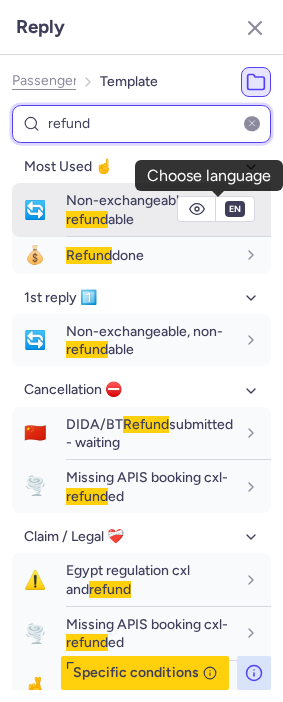type on "refund" 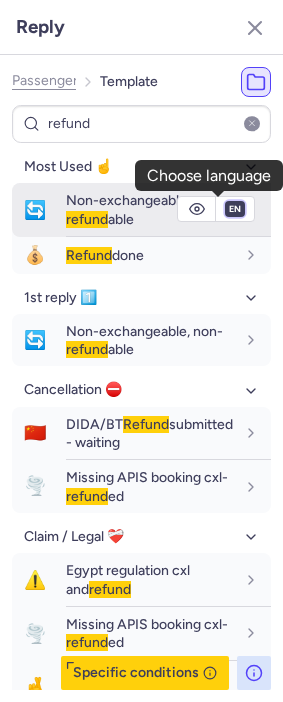 click on "fr en de nl pt es it ru" at bounding box center [235, 209] 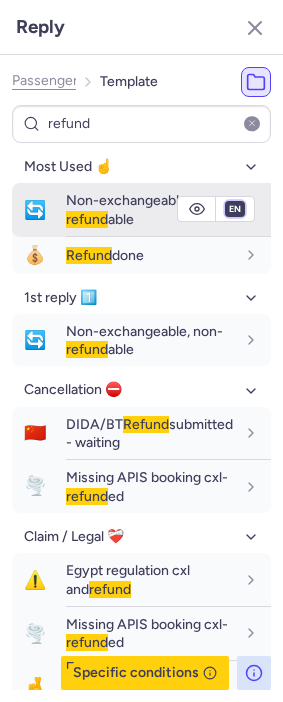 select on "de" 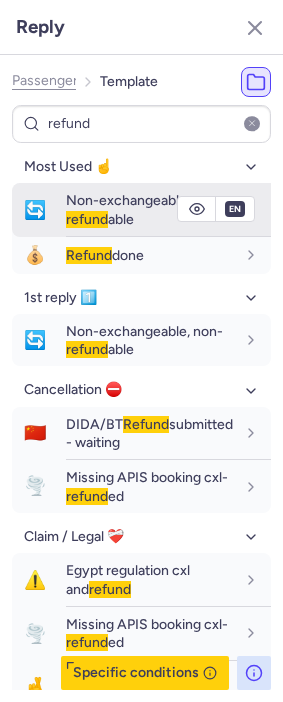 click on "fr en de nl pt es it ru" at bounding box center [235, 209] 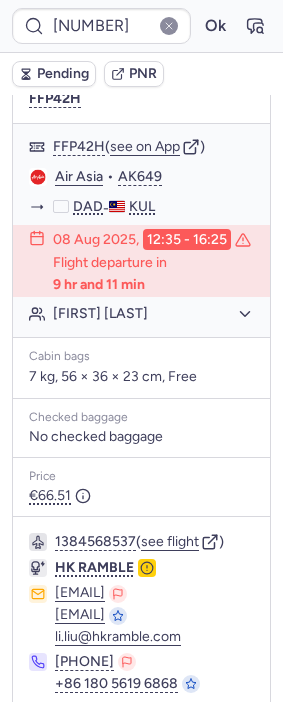 scroll, scrollTop: 560, scrollLeft: 0, axis: vertical 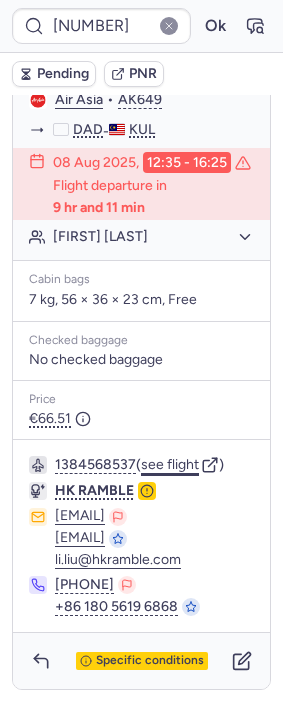 click on "see flight" 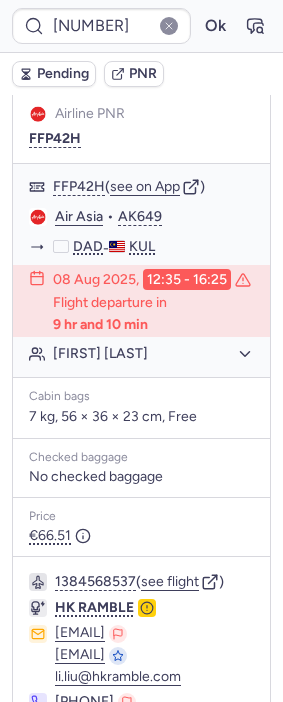 scroll, scrollTop: 227, scrollLeft: 0, axis: vertical 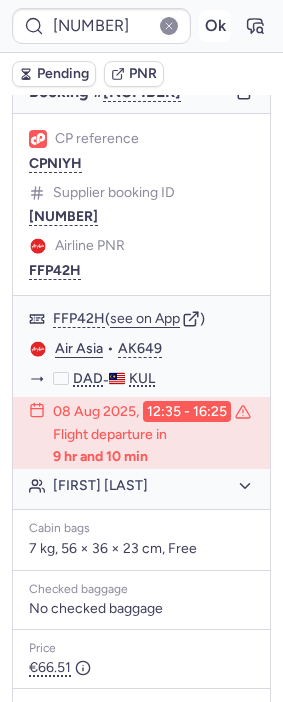 click on "Ok" at bounding box center [215, 26] 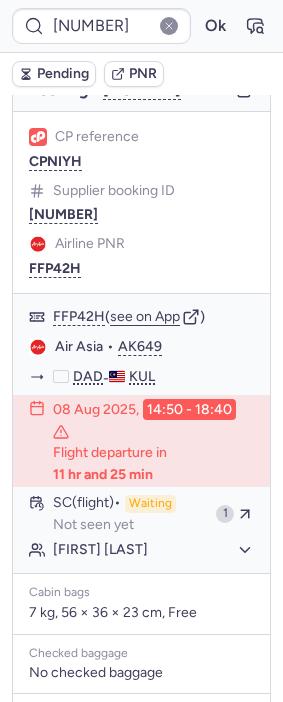 scroll, scrollTop: 227, scrollLeft: 0, axis: vertical 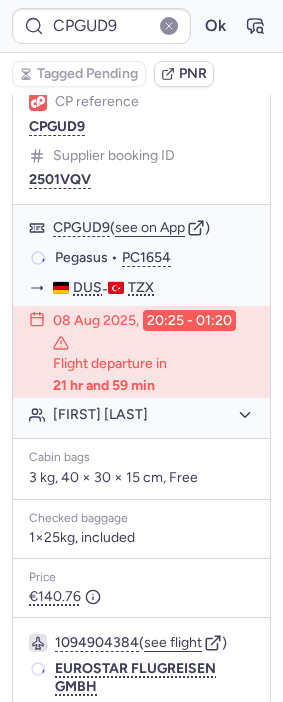 type on "CPM4GL" 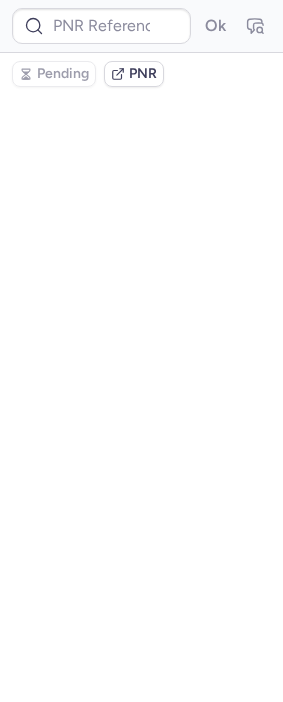 scroll, scrollTop: 0, scrollLeft: 0, axis: both 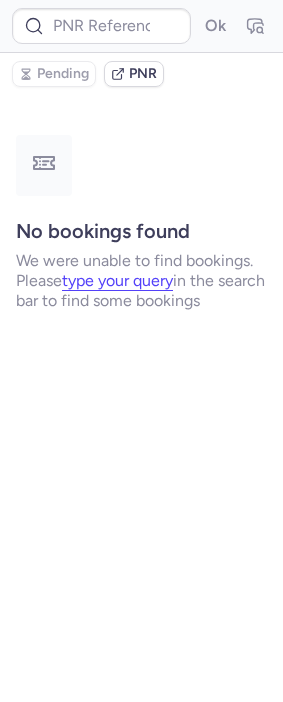 type on "CPM4GL" 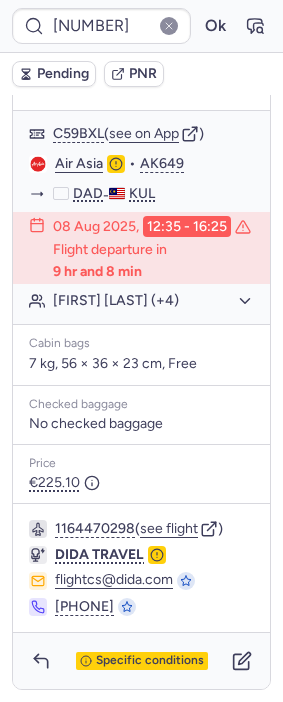 scroll, scrollTop: 430, scrollLeft: 0, axis: vertical 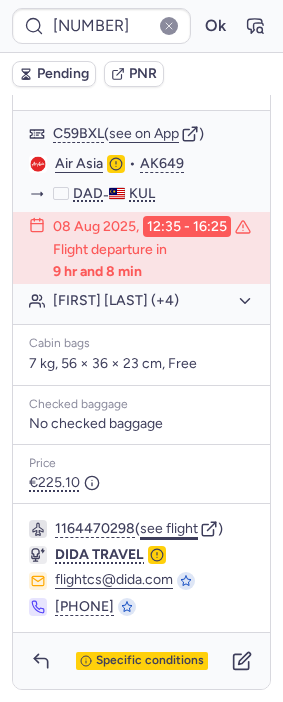 click on "see flight" 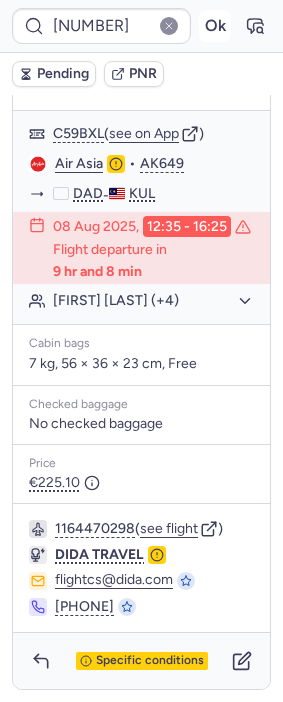 click on "Ok" at bounding box center (215, 26) 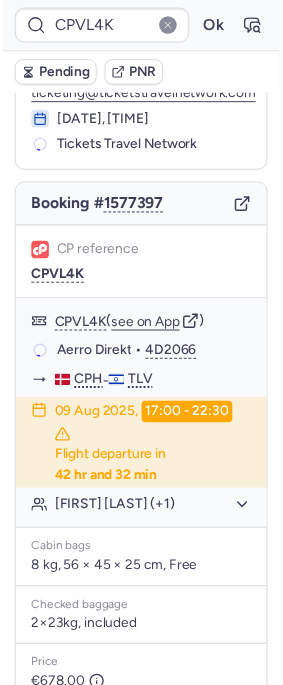 scroll, scrollTop: 0, scrollLeft: 0, axis: both 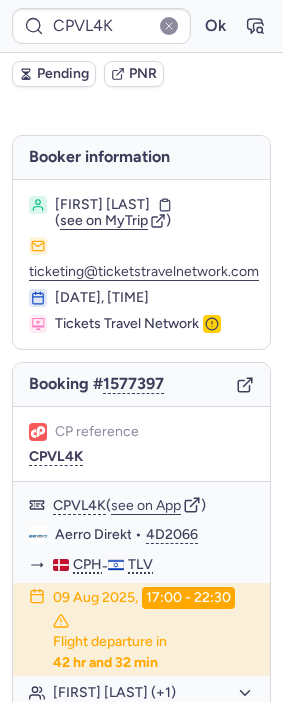 type on "CPPOVO" 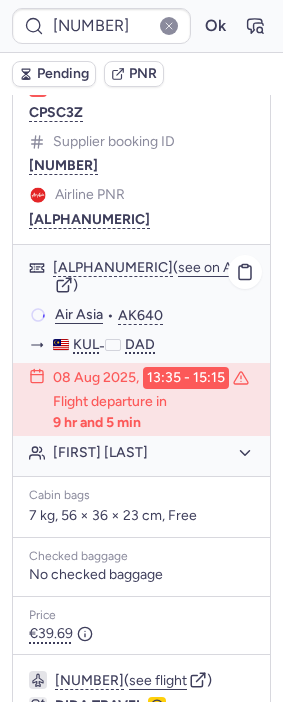 scroll, scrollTop: 430, scrollLeft: 0, axis: vertical 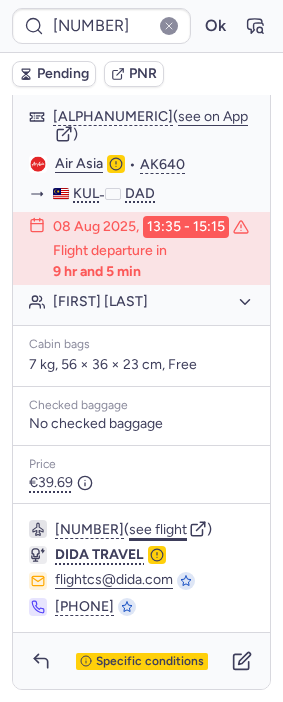 click on "see flight" 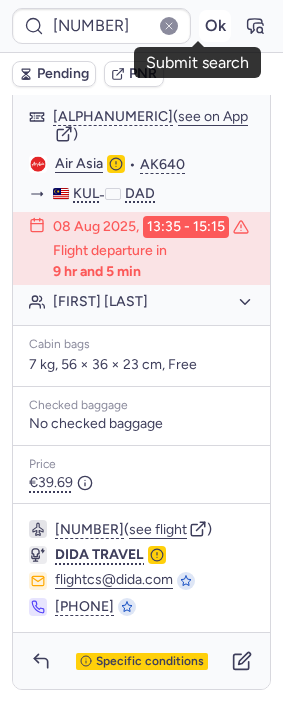 click on "Ok" at bounding box center [215, 26] 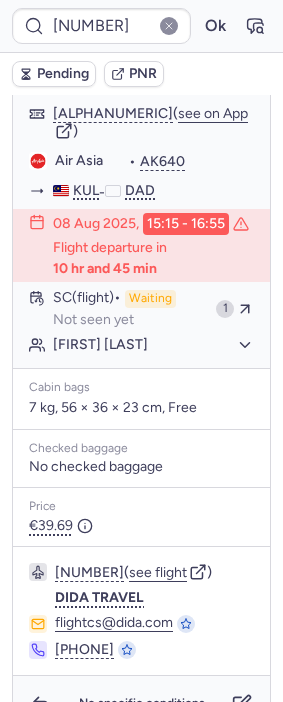 scroll, scrollTop: 430, scrollLeft: 0, axis: vertical 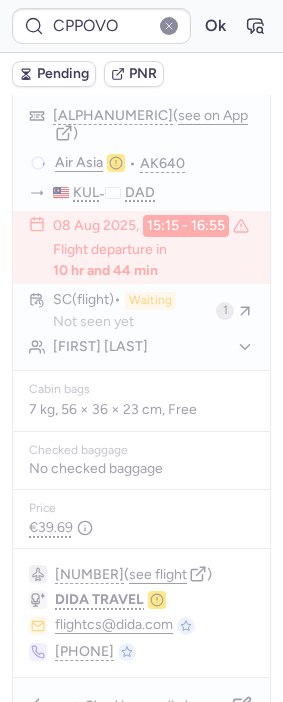 type on "CPGUD9" 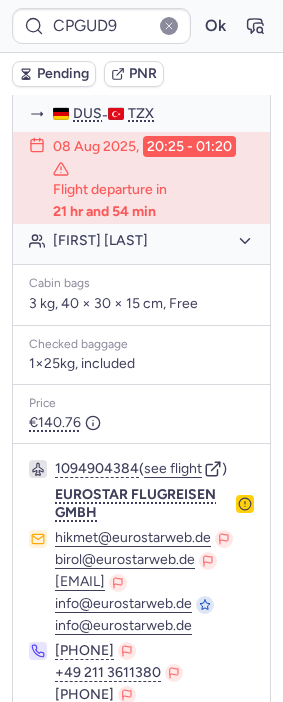 scroll, scrollTop: 583, scrollLeft: 0, axis: vertical 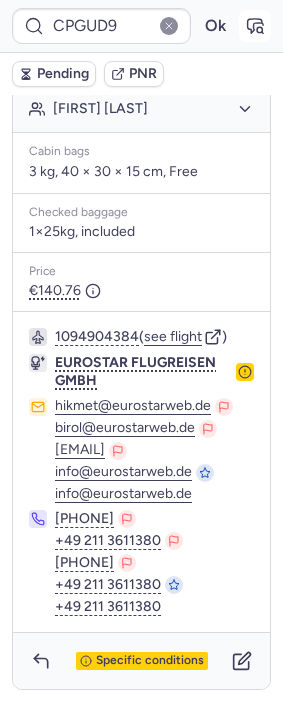 click 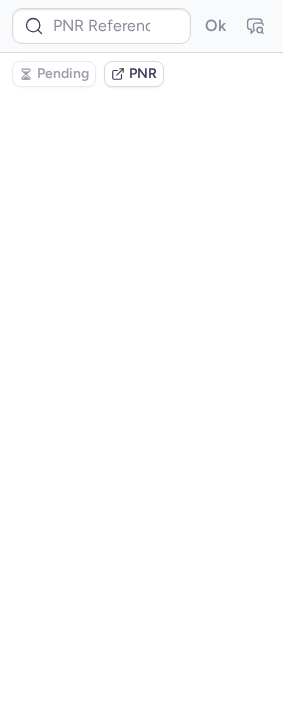scroll, scrollTop: 0, scrollLeft: 0, axis: both 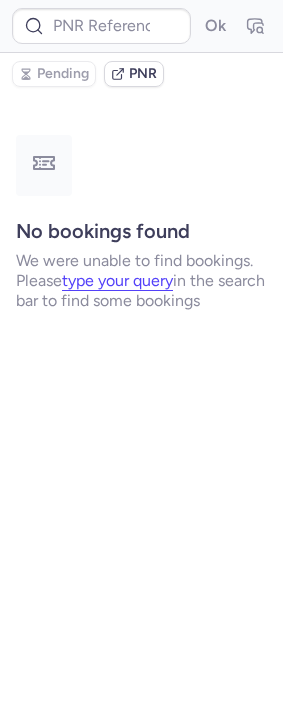 type on "CPGUD9" 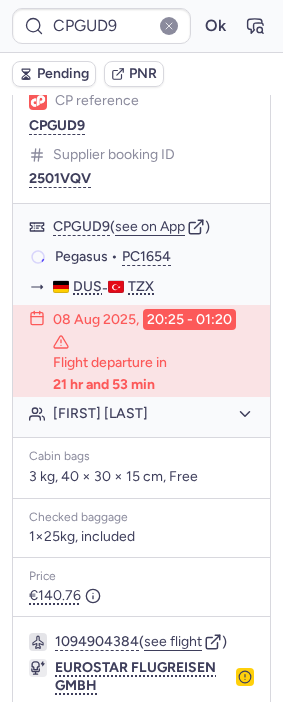 scroll, scrollTop: 333, scrollLeft: 0, axis: vertical 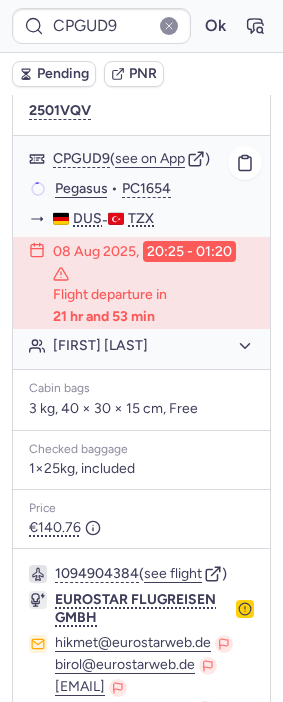 click on "Ahmet SAGLAM" 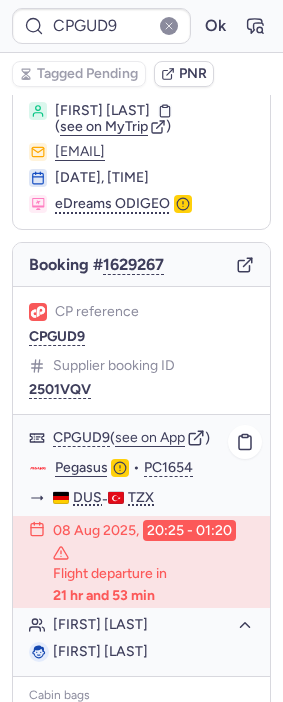 scroll, scrollTop: 0, scrollLeft: 0, axis: both 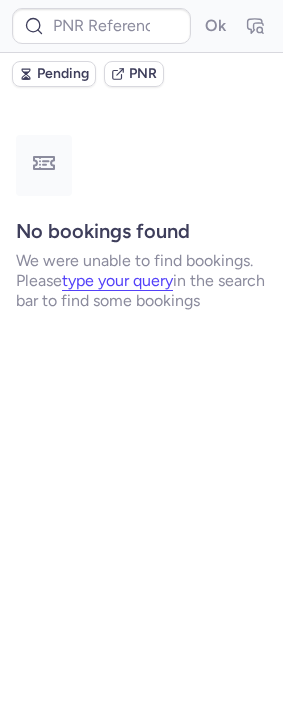 type on "CPPOVO" 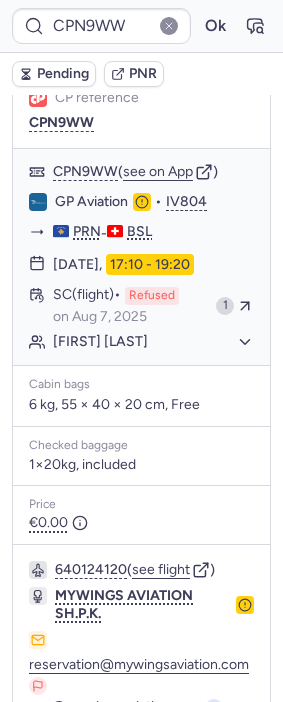 scroll, scrollTop: 1333, scrollLeft: 0, axis: vertical 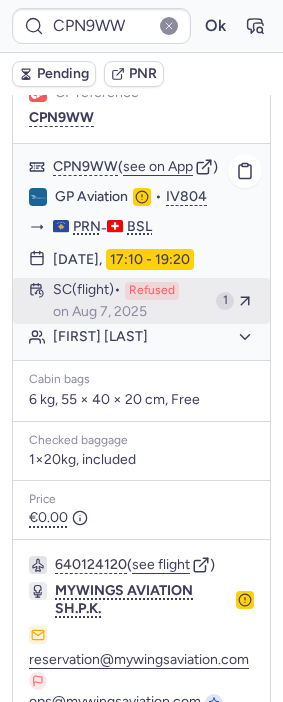 click on "SC   (flight)  Refused  on Aug 7, 2025 1" 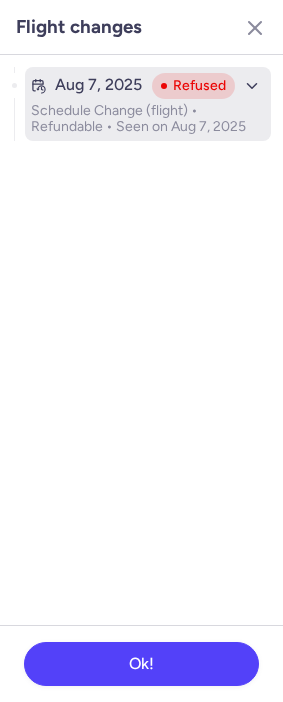 click on "Aug 7, 2025" at bounding box center [98, 85] 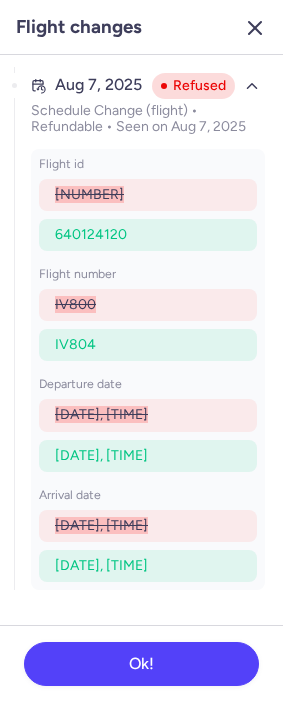 click 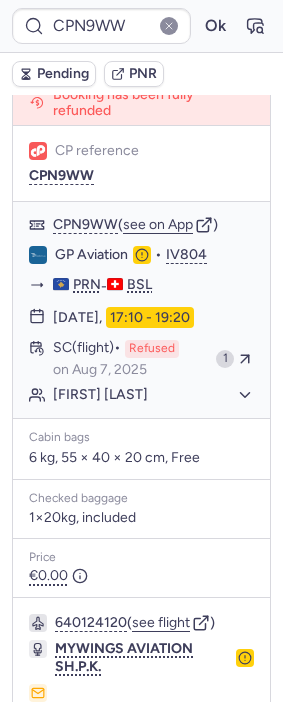 scroll, scrollTop: 1190, scrollLeft: 0, axis: vertical 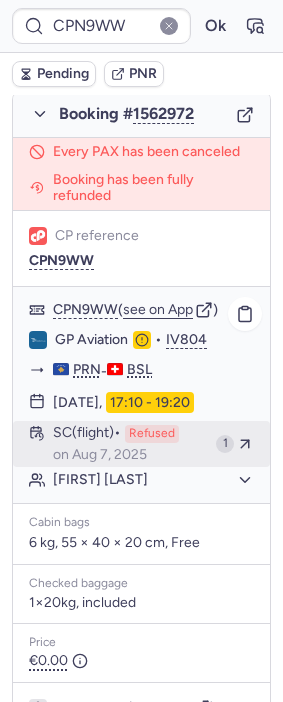 click on "Refused" at bounding box center [152, 434] 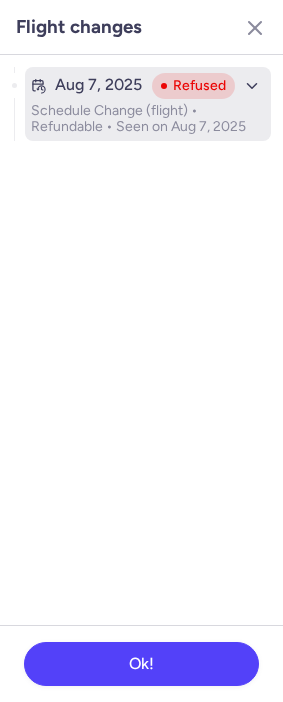 click on "Schedule Change (flight) • Refundable • Seen on Aug 7, 2025" at bounding box center (148, 119) 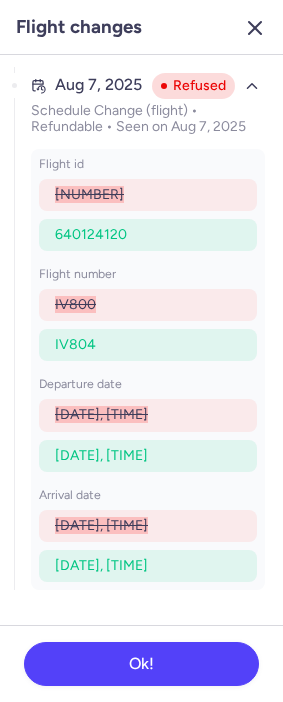 click 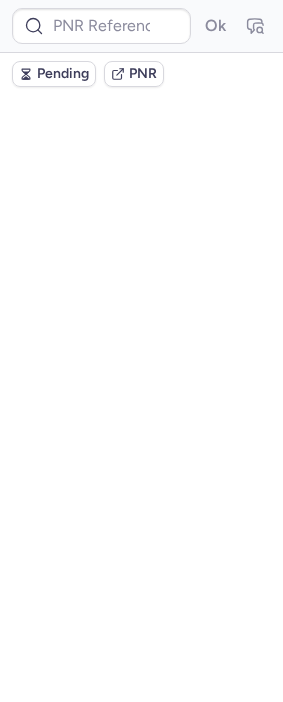 scroll, scrollTop: 0, scrollLeft: 0, axis: both 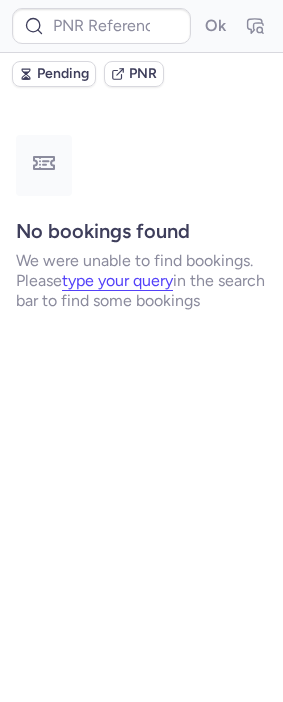 type on "CPN9WW" 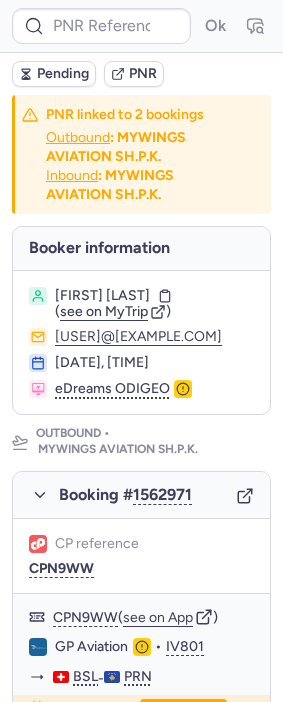type on "CPN9WW" 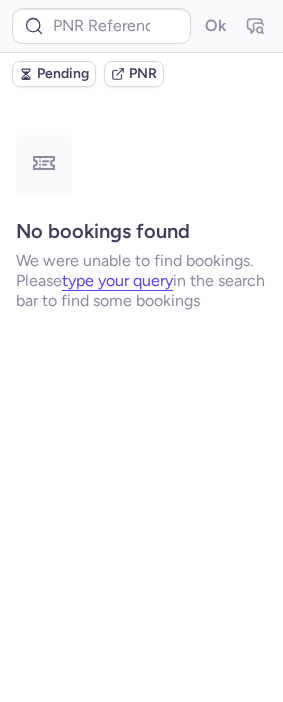 type on "DT1754338968218427" 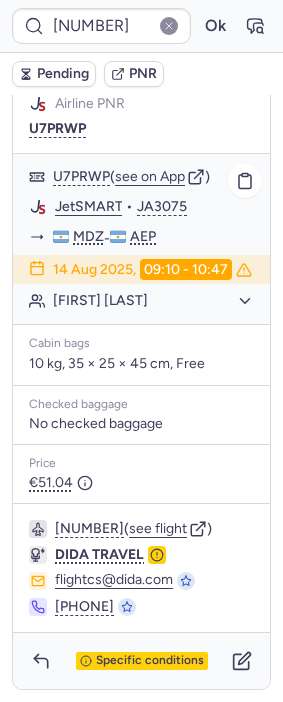 scroll, scrollTop: 418, scrollLeft: 0, axis: vertical 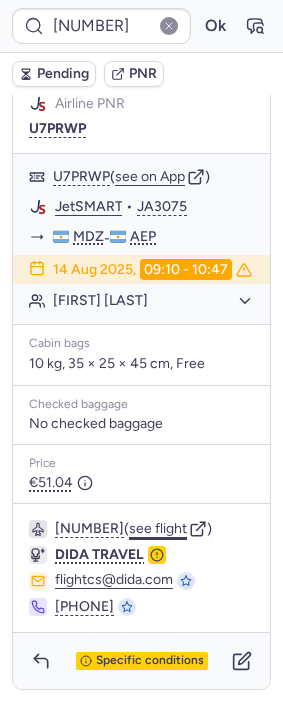 click on "see flight" 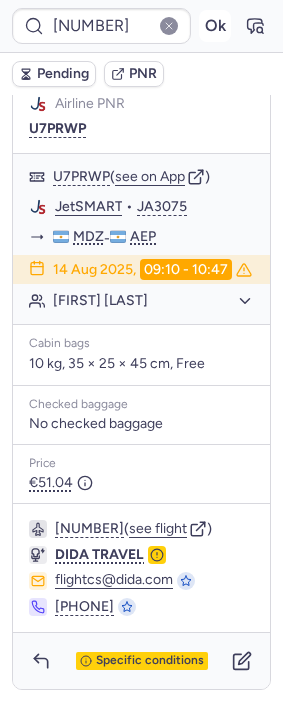 click on "Ok" at bounding box center (215, 26) 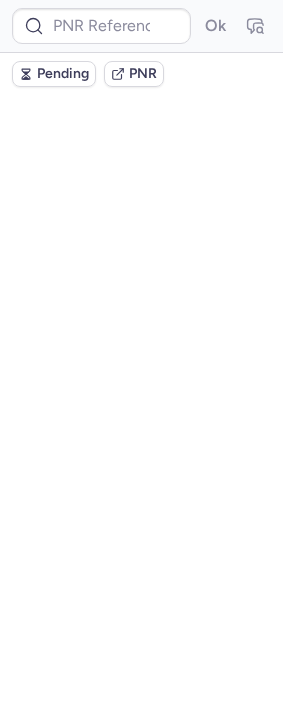 scroll, scrollTop: 0, scrollLeft: 0, axis: both 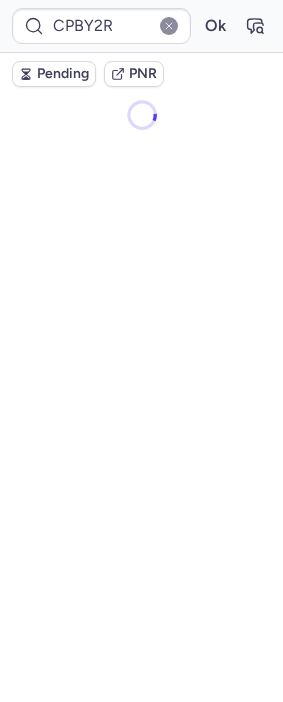 type on "CPN9WW" 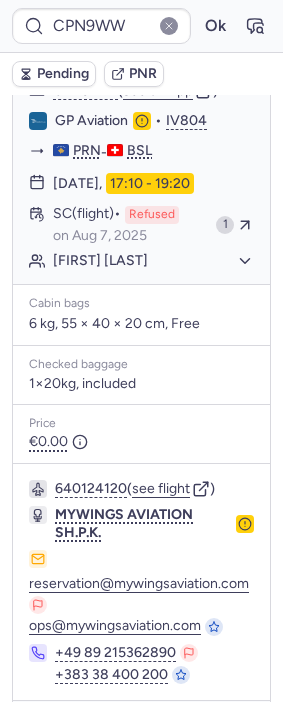 scroll, scrollTop: 1523, scrollLeft: 0, axis: vertical 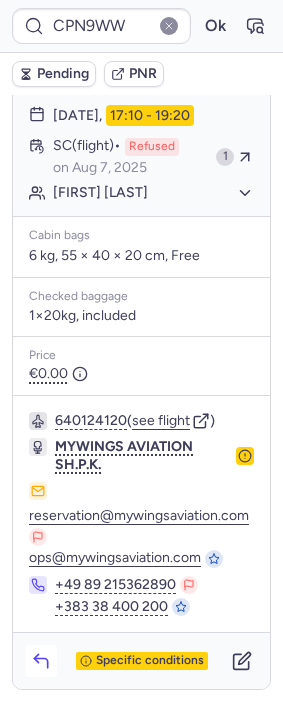 click 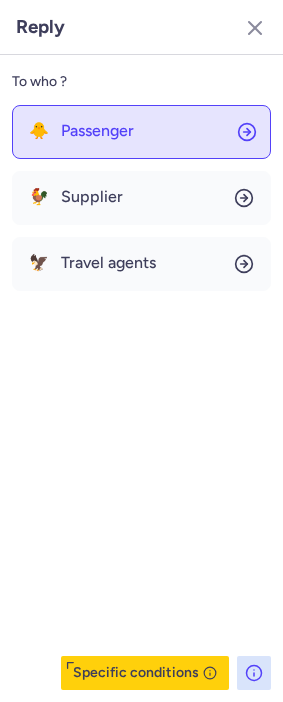click on "🐥 Passenger" 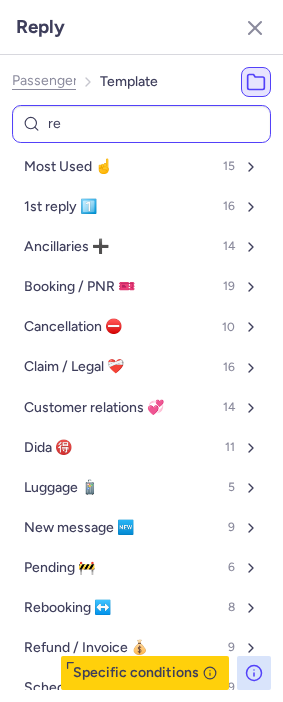 type on "ref" 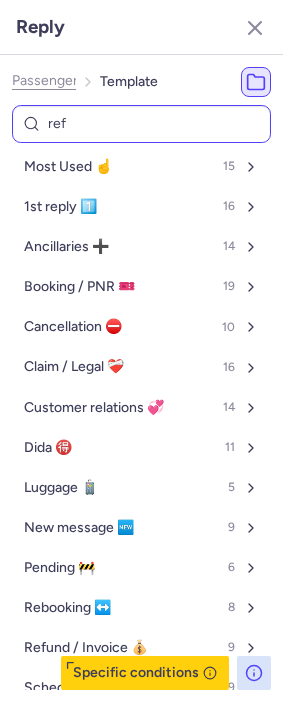select on "en" 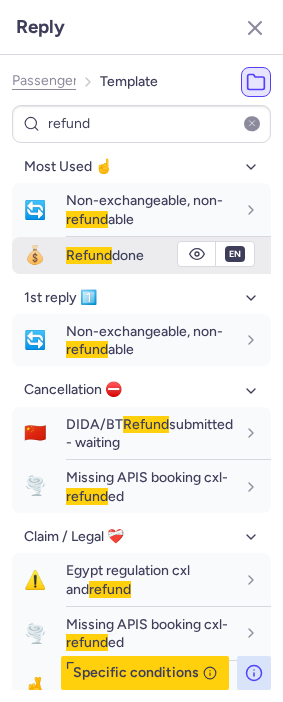 type on "refund" 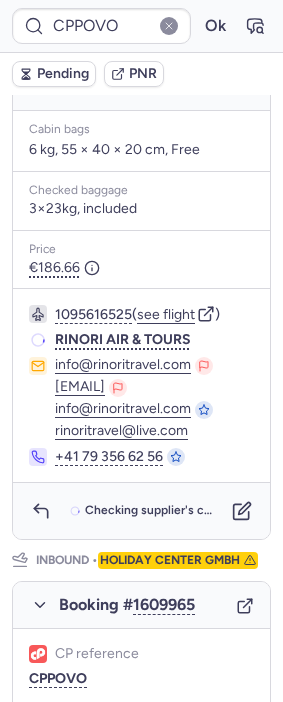 scroll, scrollTop: 681, scrollLeft: 0, axis: vertical 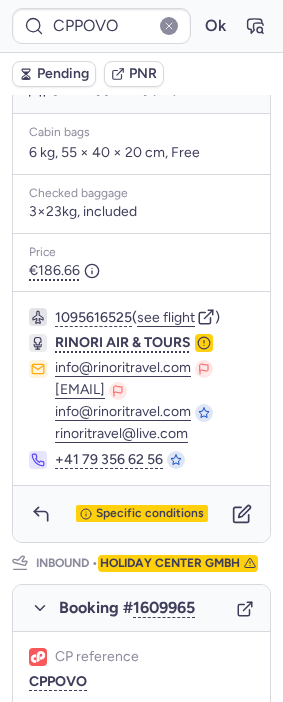 type on "CPGUD9" 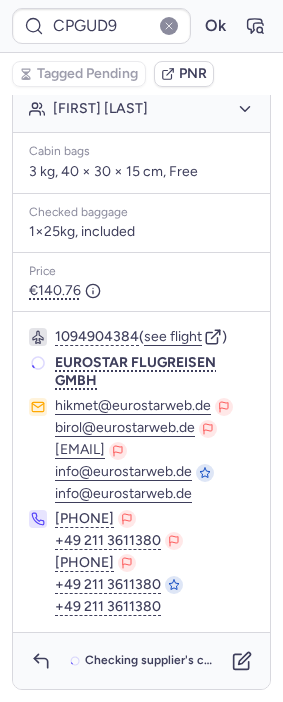 scroll, scrollTop: 0, scrollLeft: 0, axis: both 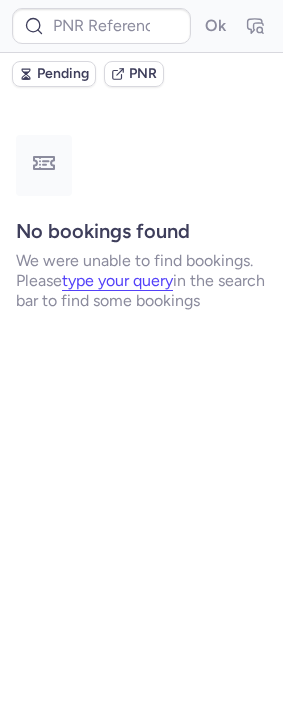 type on "CPBY2R" 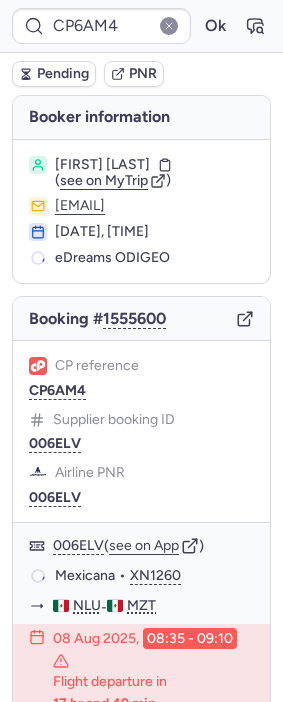 type on "CPBY2R" 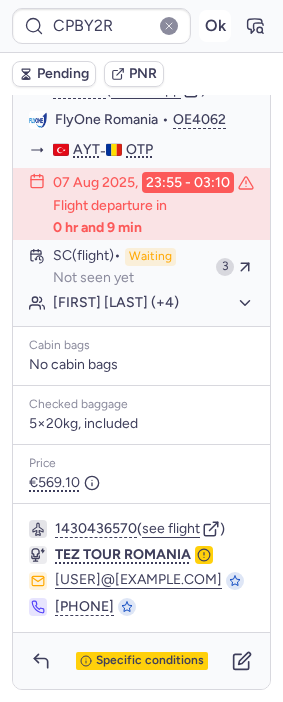 scroll, scrollTop: 420, scrollLeft: 0, axis: vertical 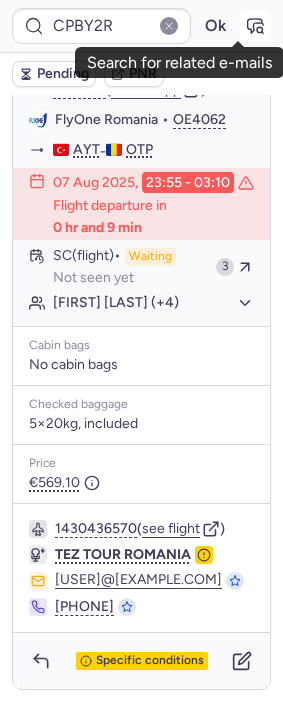 click 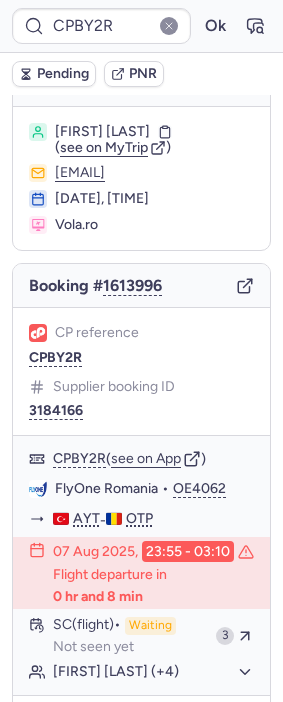 scroll, scrollTop: 0, scrollLeft: 0, axis: both 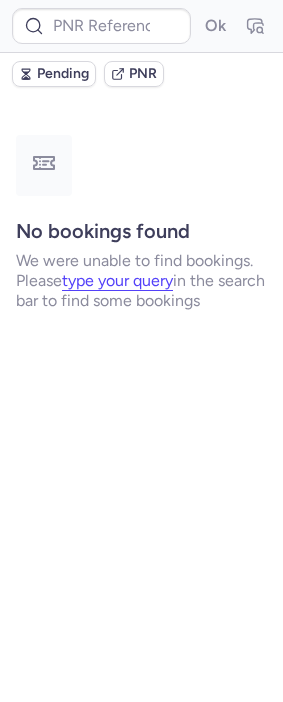 type on "CPBY2R" 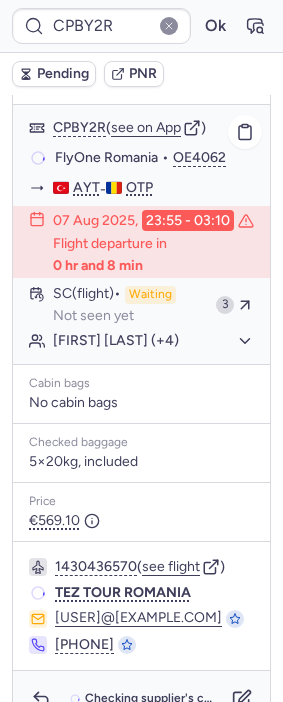 scroll, scrollTop: 420, scrollLeft: 0, axis: vertical 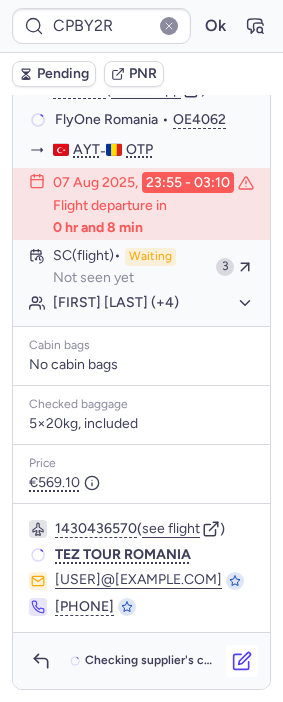 click 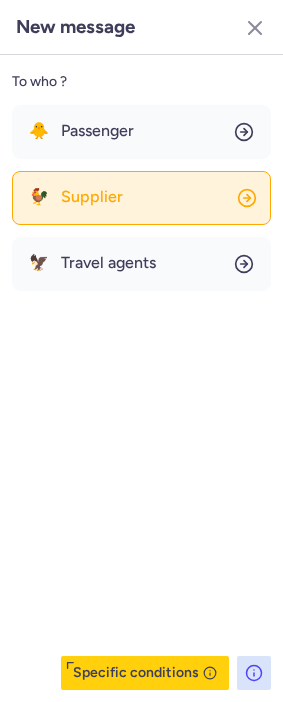 click on "🐓 Supplier" 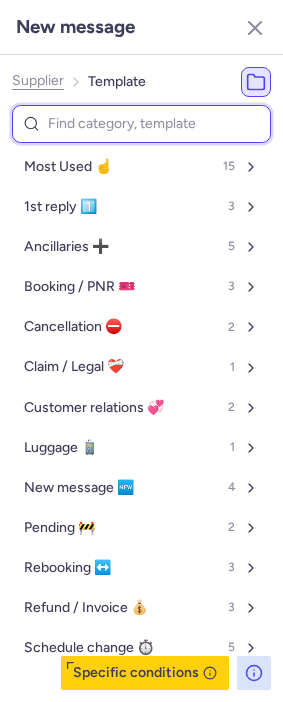 click at bounding box center (141, 124) 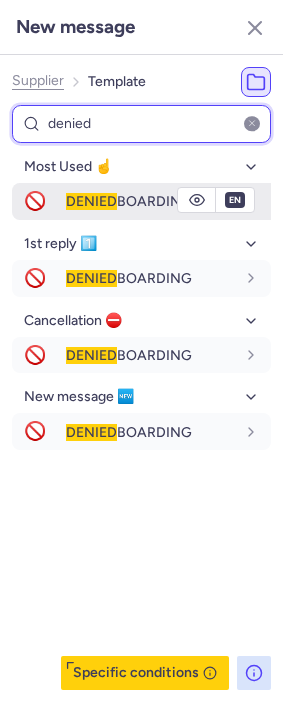 type on "denied" 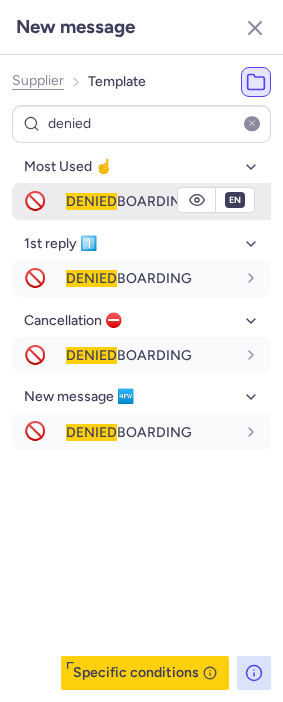 click on "🚫" at bounding box center [35, 201] 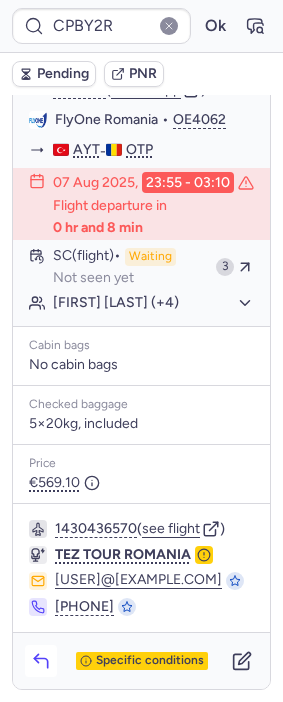 click at bounding box center [41, 661] 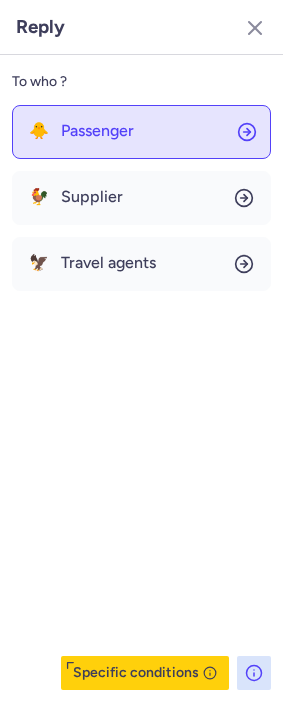 click on "🐥 Passenger" 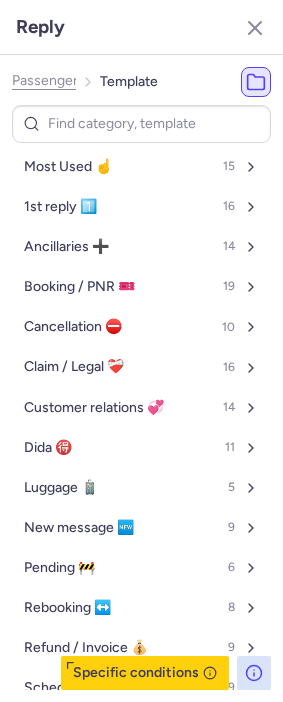 click at bounding box center (141, 124) 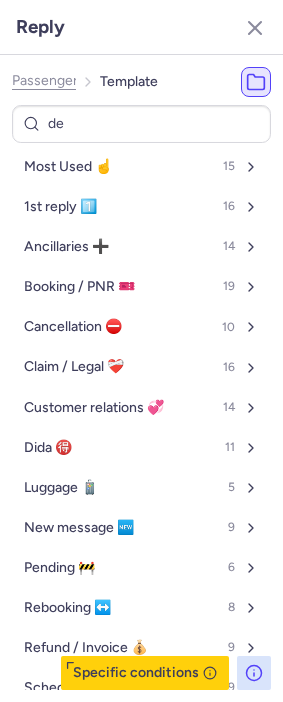 type on "den" 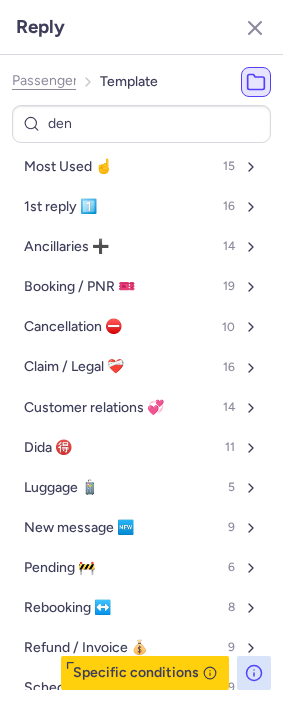 select on "en" 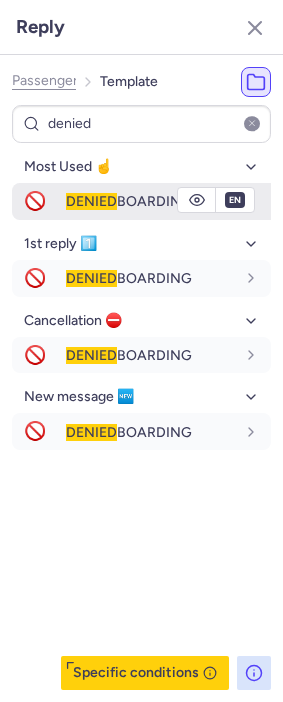 type 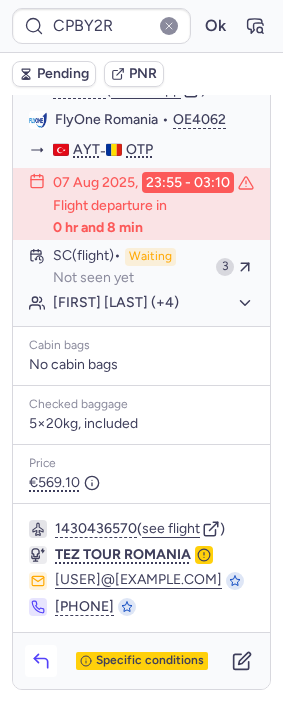click 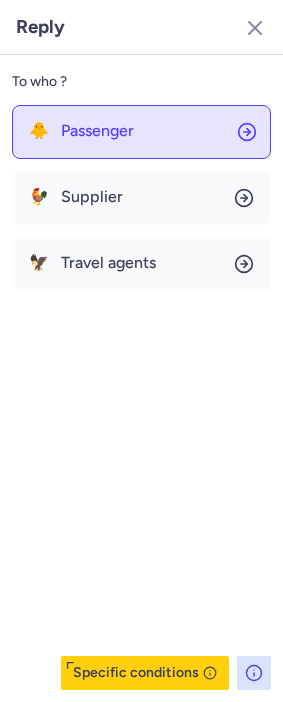 click on "🐥 Passenger" 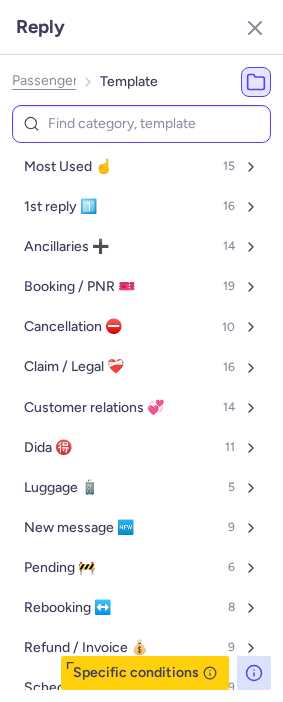 click at bounding box center (141, 124) 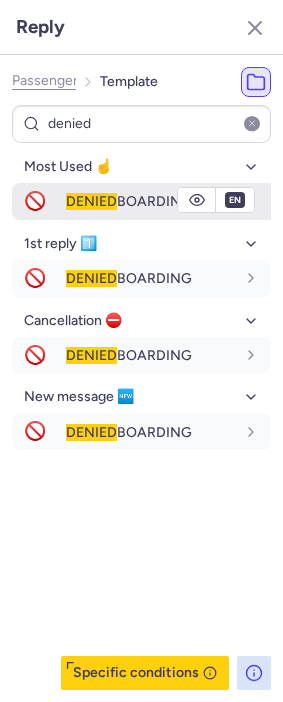 click on "DENIED  BOARDING" at bounding box center [168, 201] 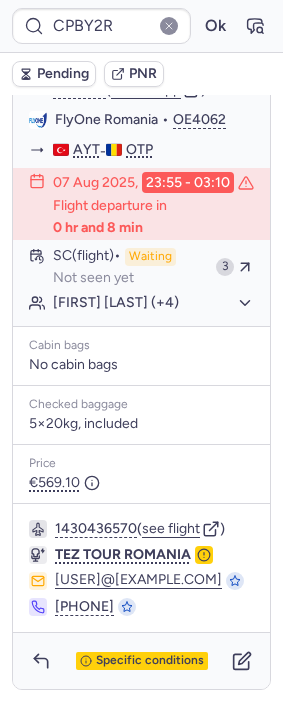 click on "Pending" at bounding box center (63, 74) 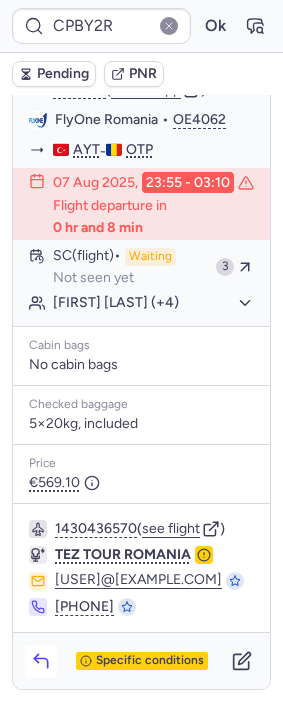 click 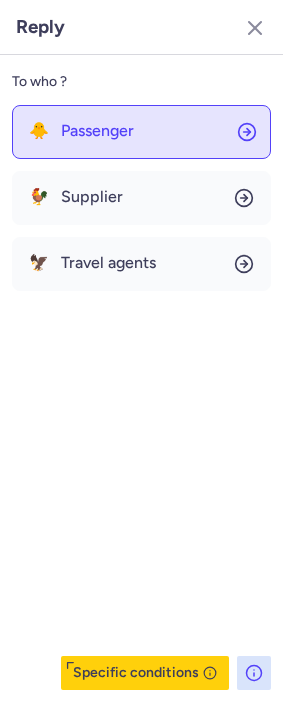 click on "🐥 Passenger" 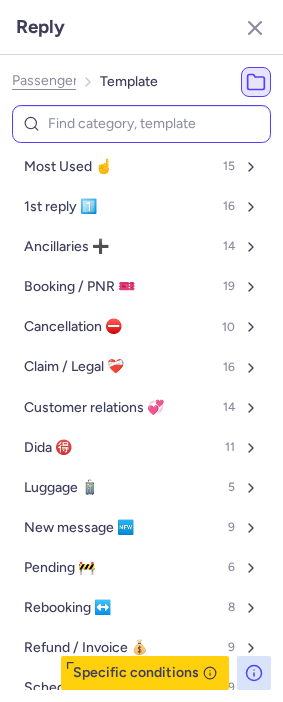 click at bounding box center (141, 124) 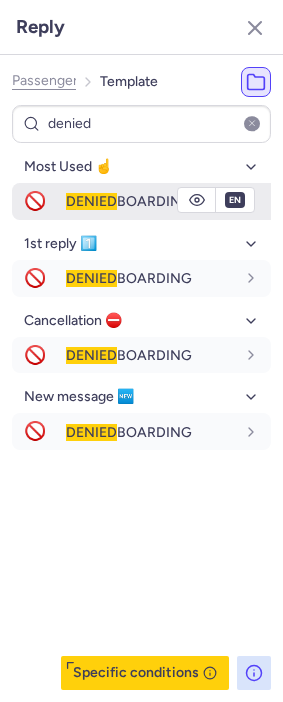 click on "DENIED  BOARDING" at bounding box center [129, 201] 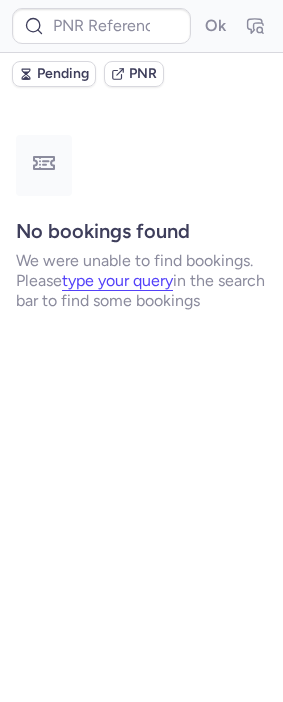 scroll, scrollTop: 0, scrollLeft: 0, axis: both 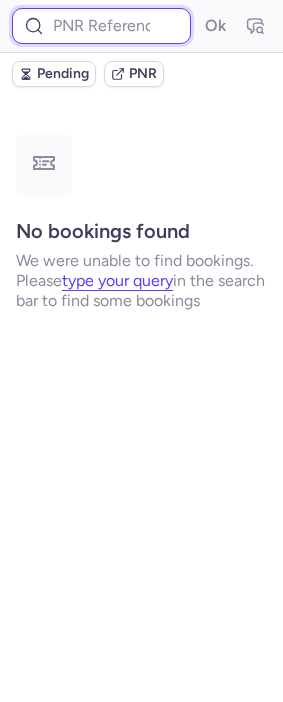 click at bounding box center [101, 26] 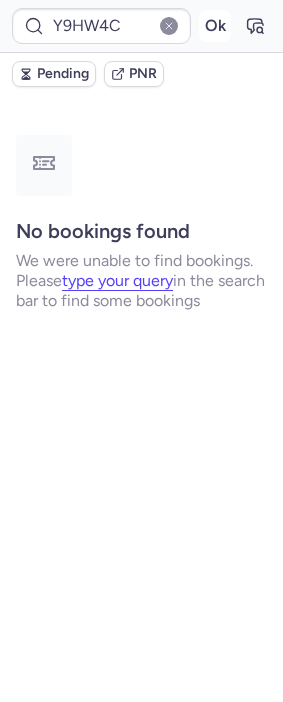 click on "Ok" at bounding box center [215, 26] 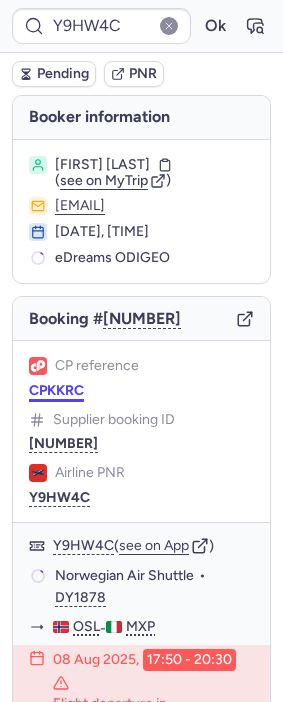 click on "CPKKRC" at bounding box center (56, 391) 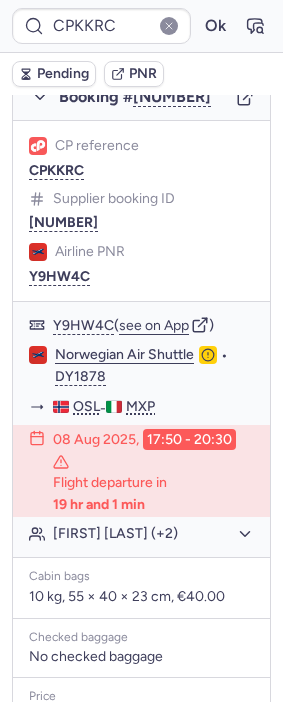 scroll, scrollTop: 1072, scrollLeft: 0, axis: vertical 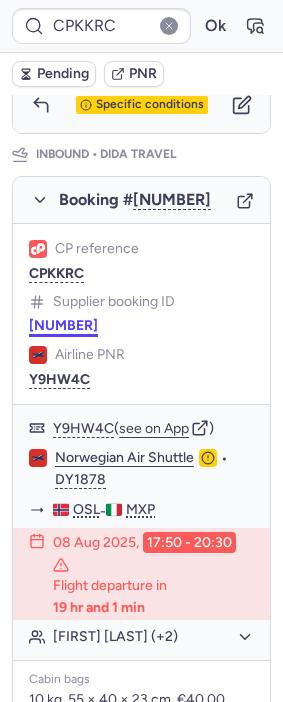 click on "DT1751881719036642" at bounding box center [63, 326] 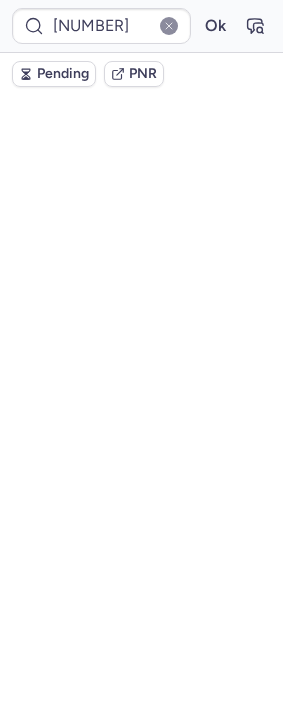 scroll, scrollTop: 0, scrollLeft: 0, axis: both 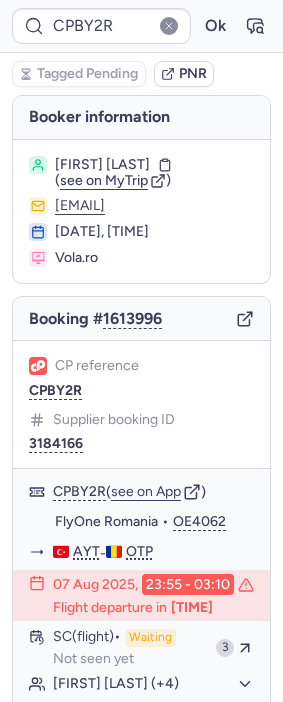 click on "Vola.ro" 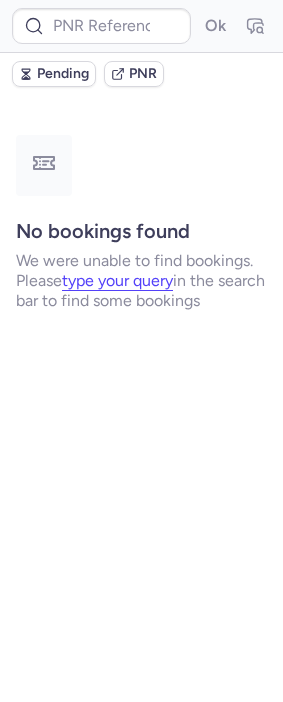 scroll, scrollTop: 0, scrollLeft: 0, axis: both 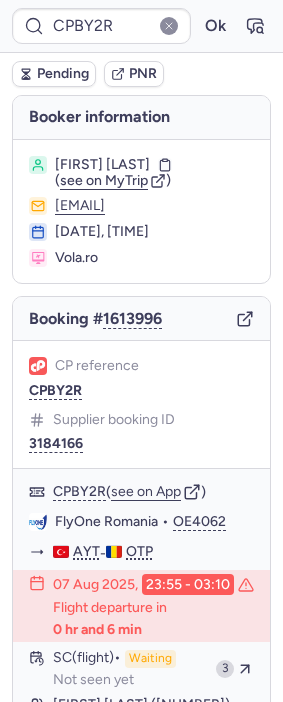 type 